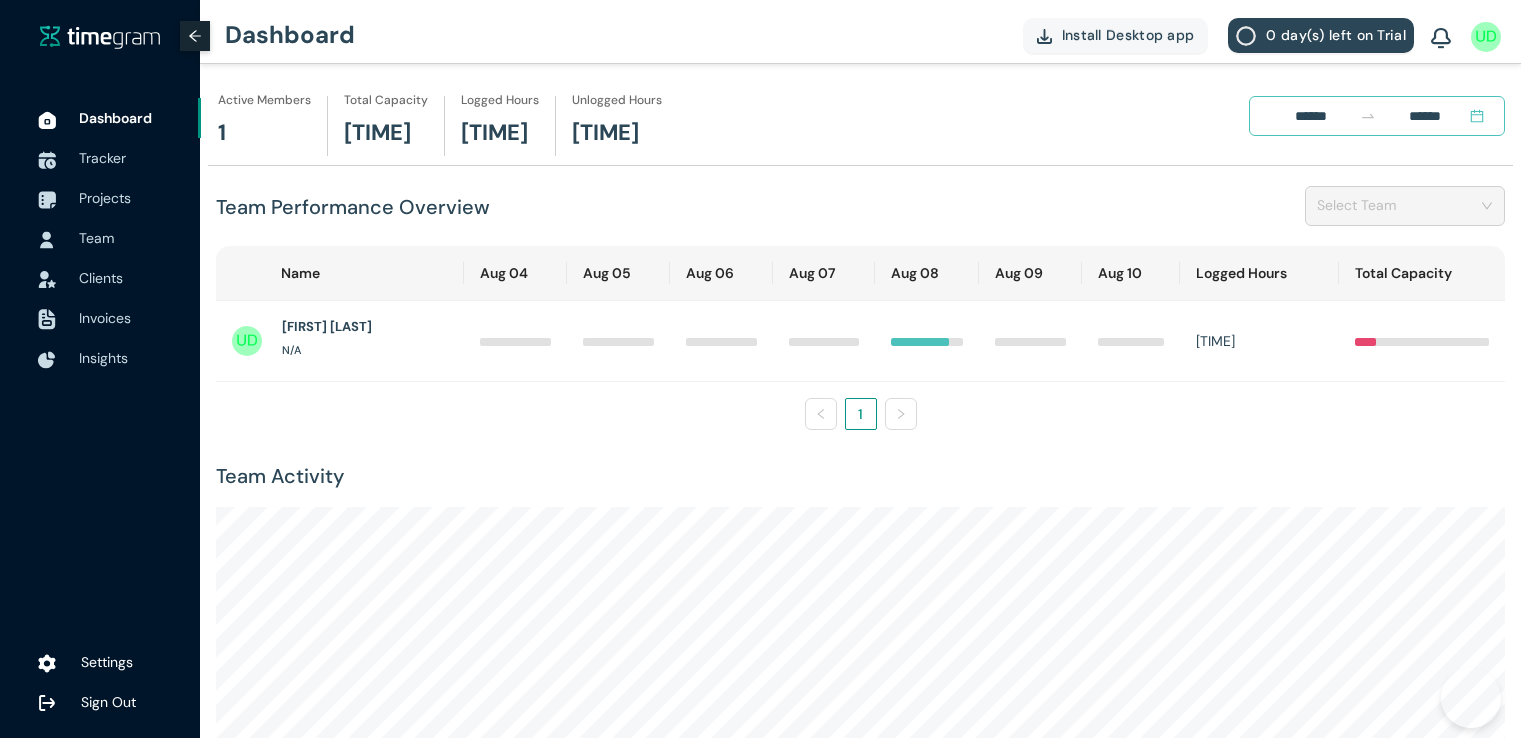 scroll, scrollTop: 0, scrollLeft: 0, axis: both 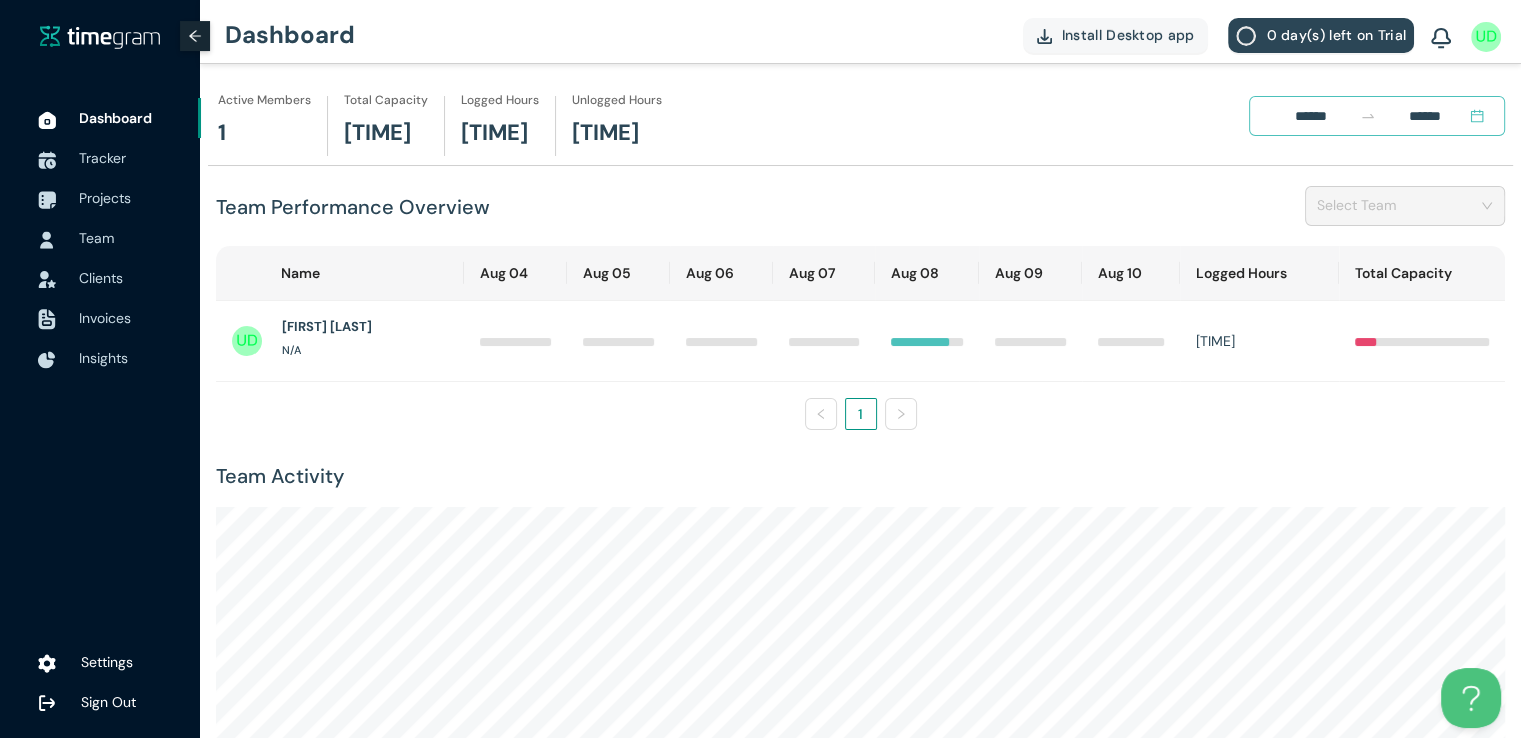 click on "Tracker" at bounding box center [102, 158] 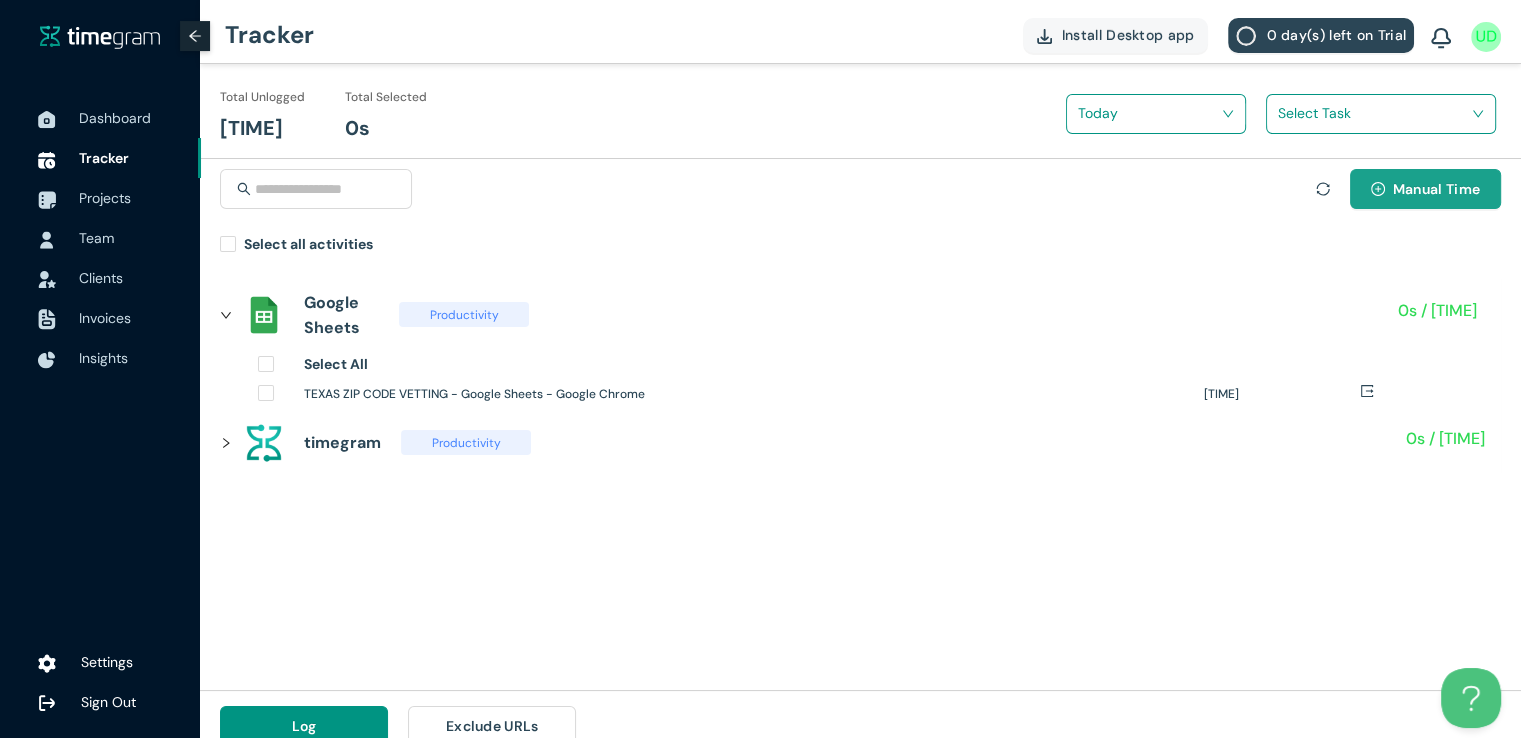 click on "Manual Time" at bounding box center [1436, 189] 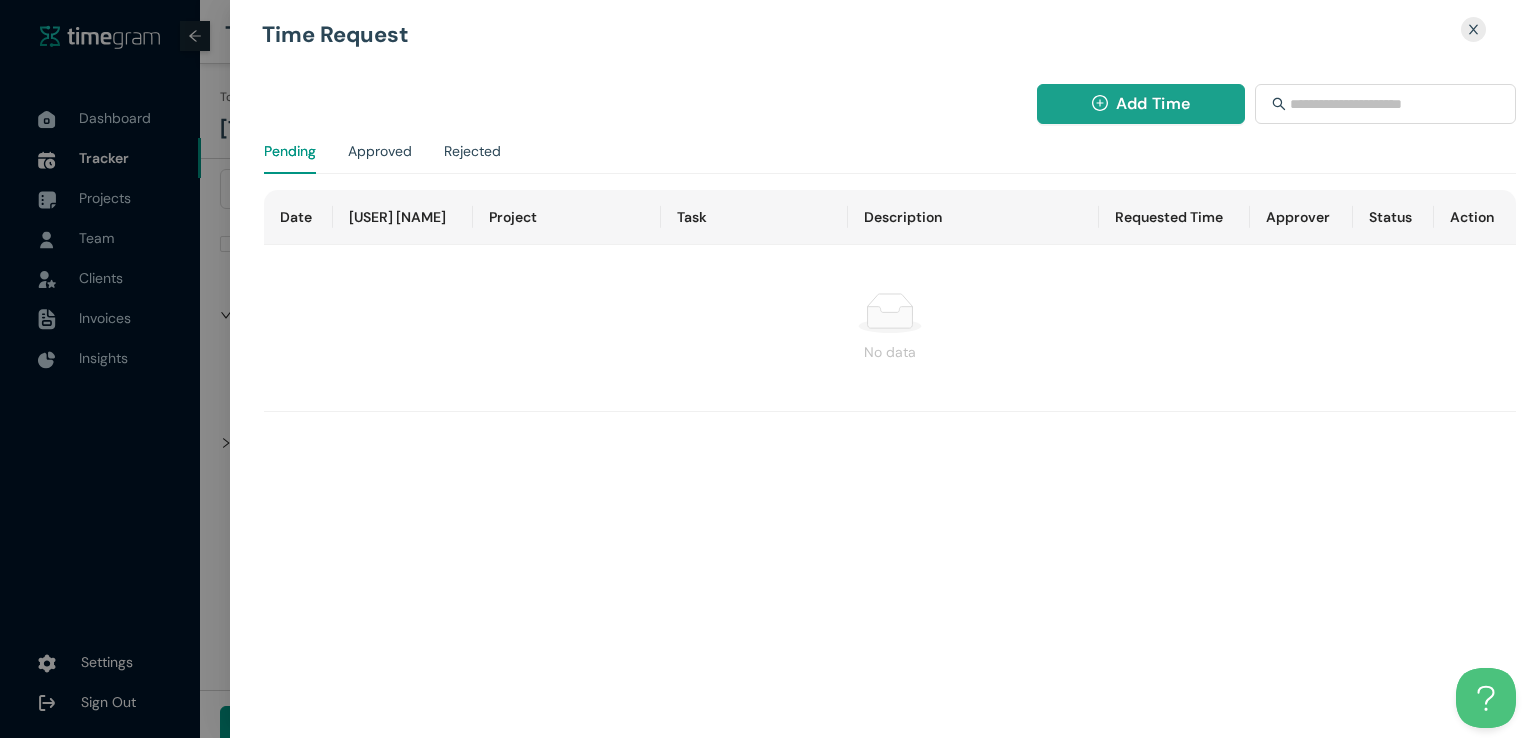 click on "Add Time" at bounding box center (1153, 103) 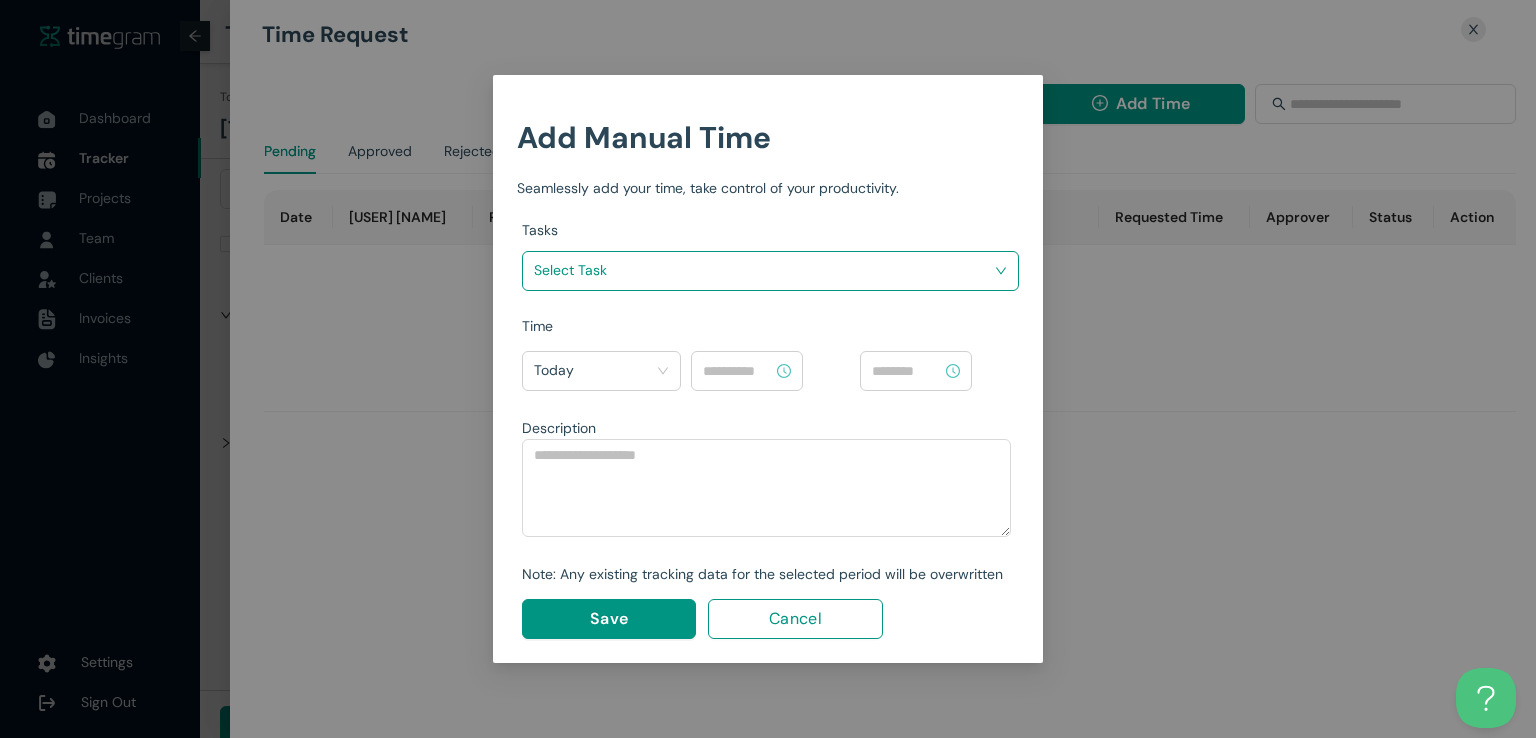 click at bounding box center (763, 270) 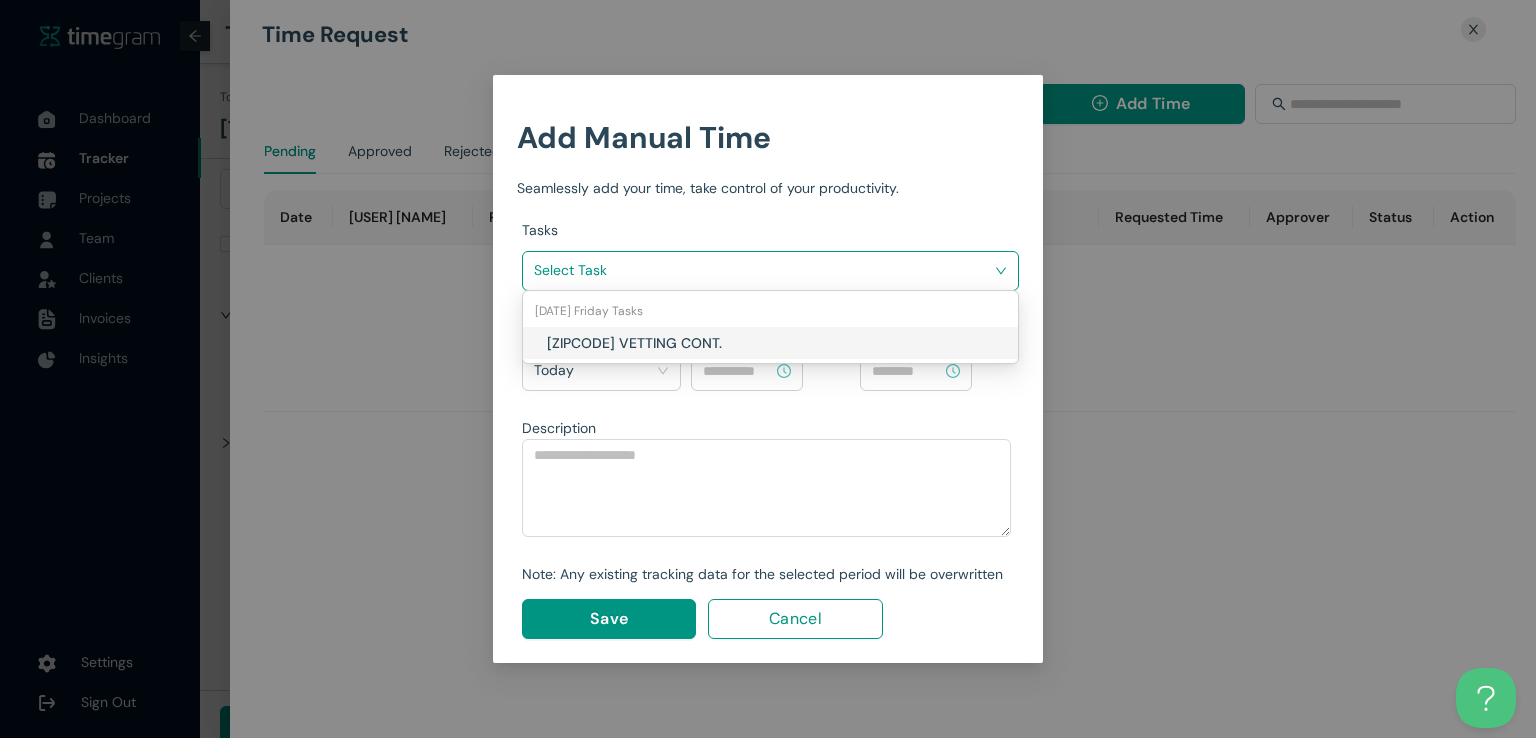 click on "ZIPCODE VETTING CONT." at bounding box center (664, 343) 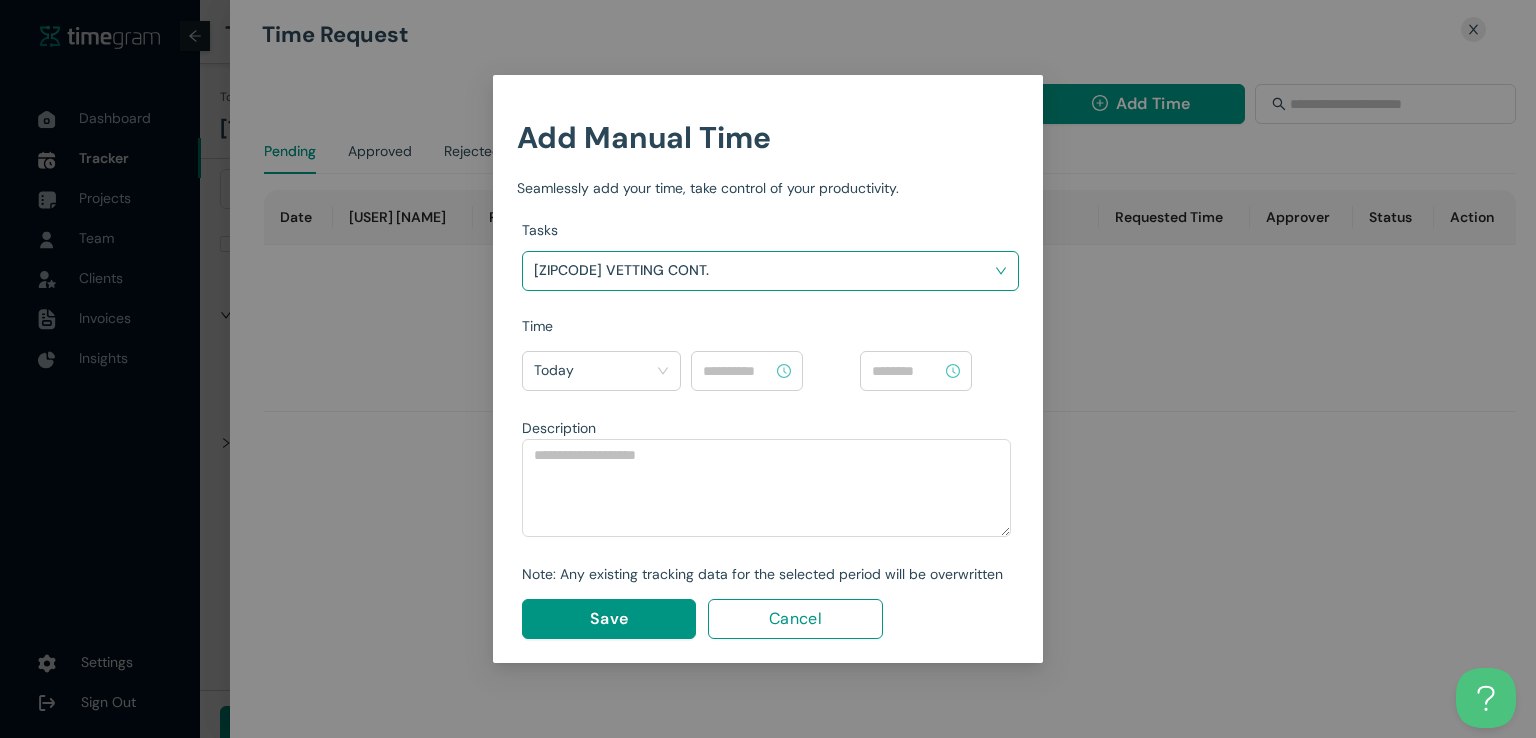 click at bounding box center (738, 371) 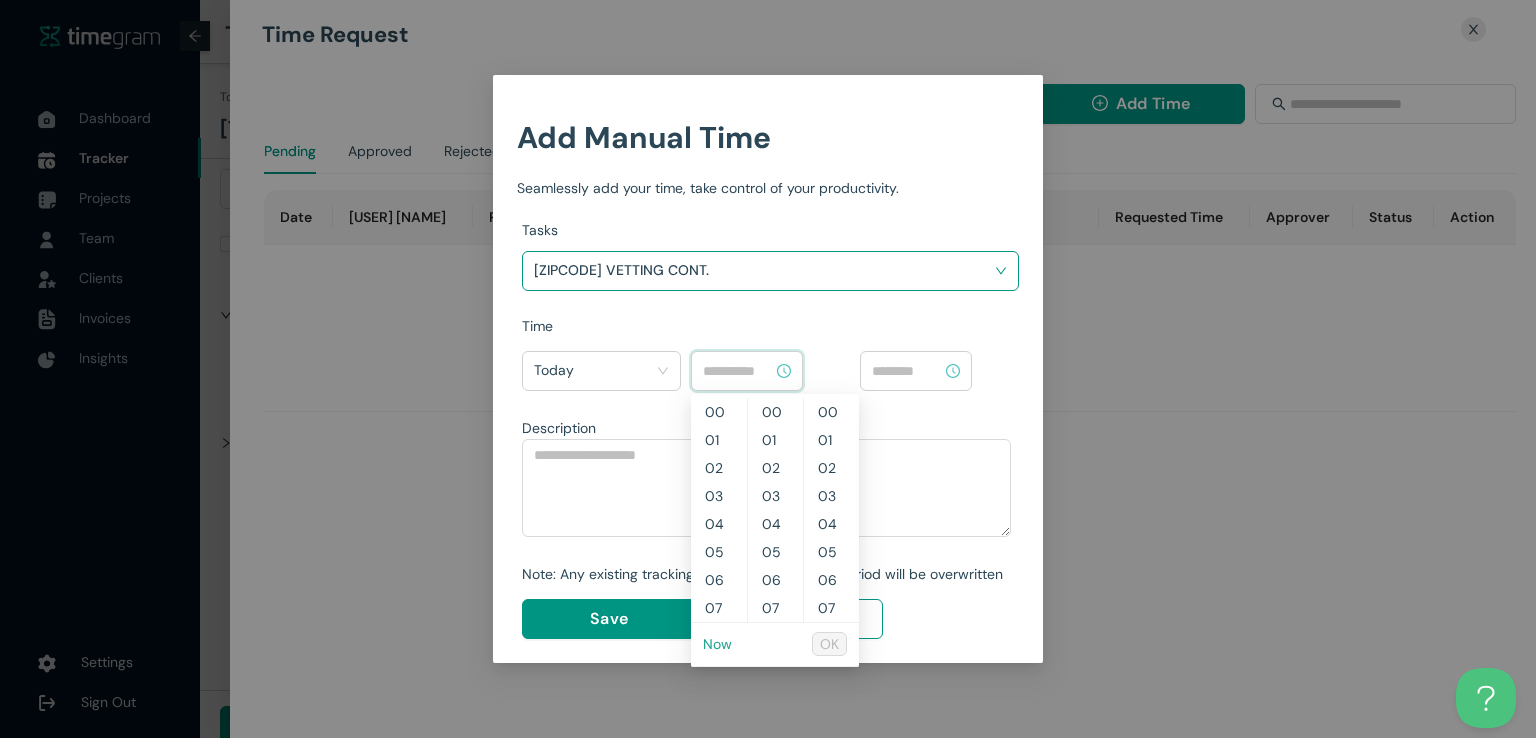 click on "[TIME]" at bounding box center (717, 644) 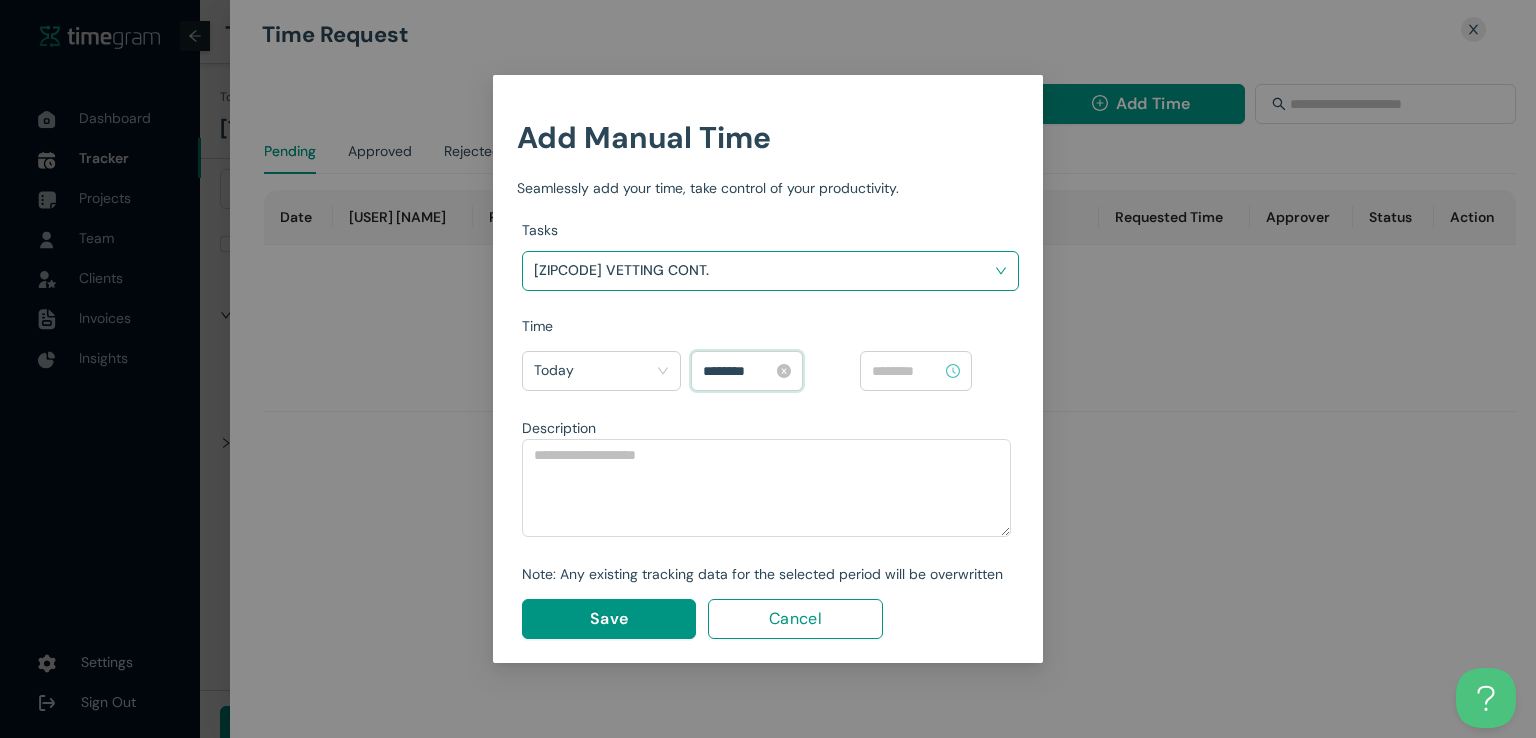 click on "********" at bounding box center (738, 371) 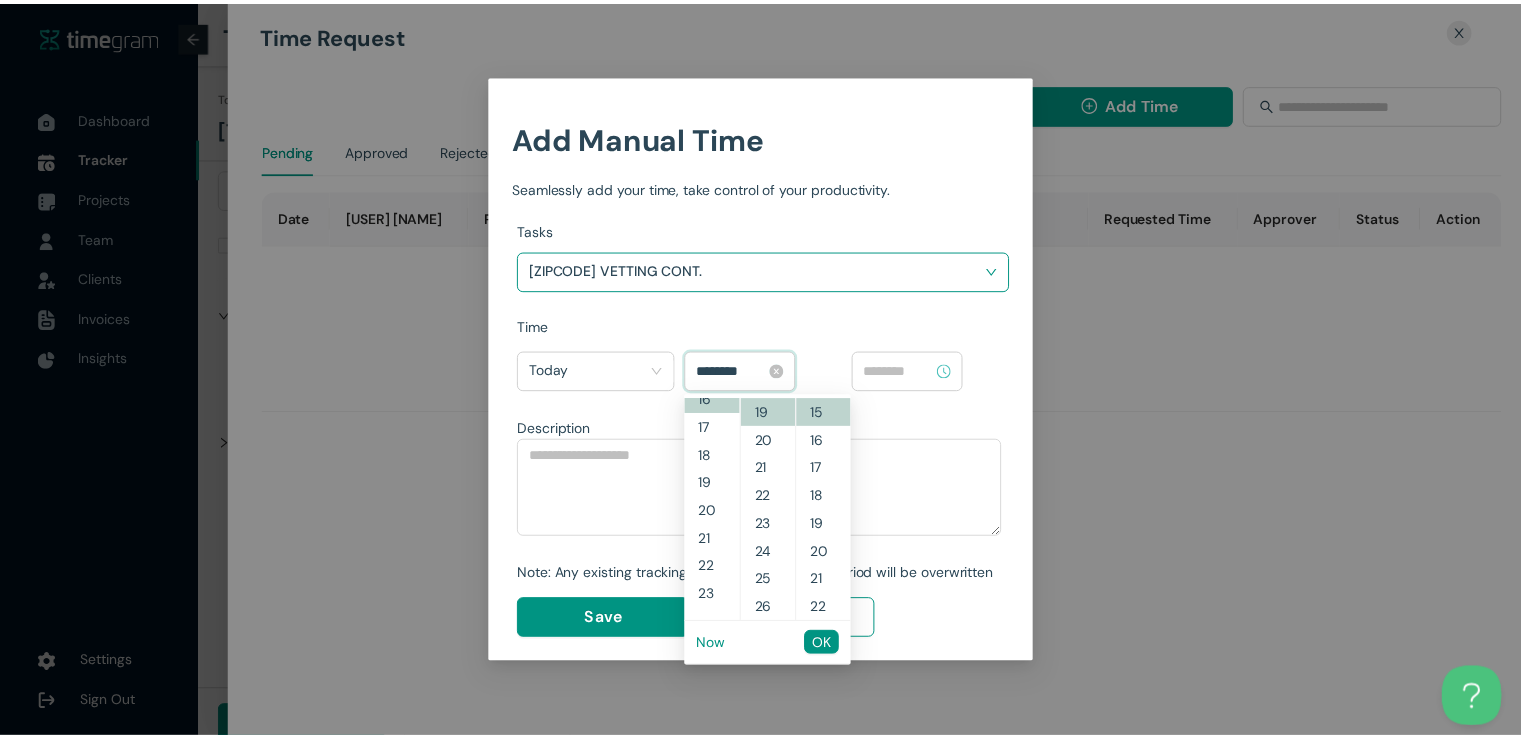 scroll, scrollTop: 448, scrollLeft: 0, axis: vertical 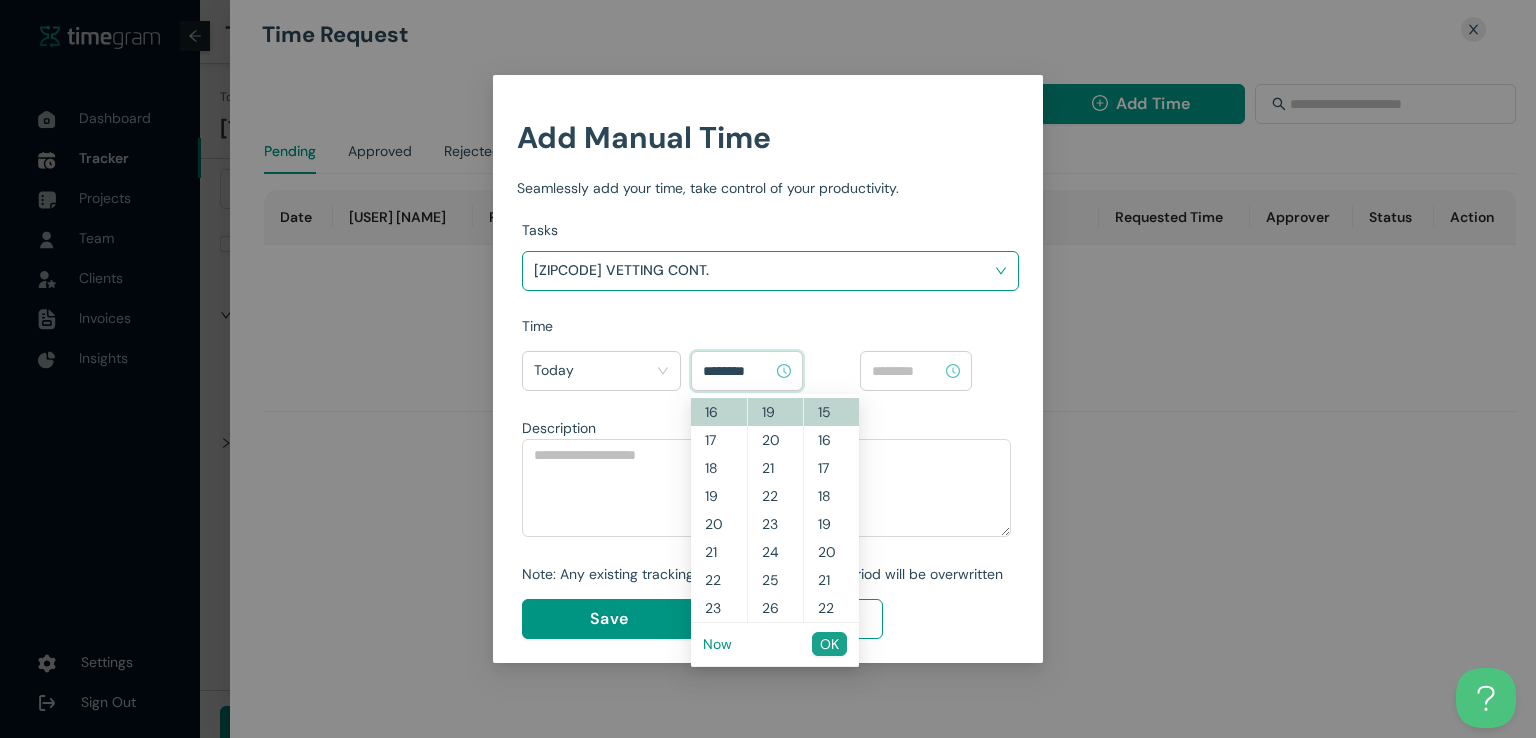 click on "OK" at bounding box center (829, 644) 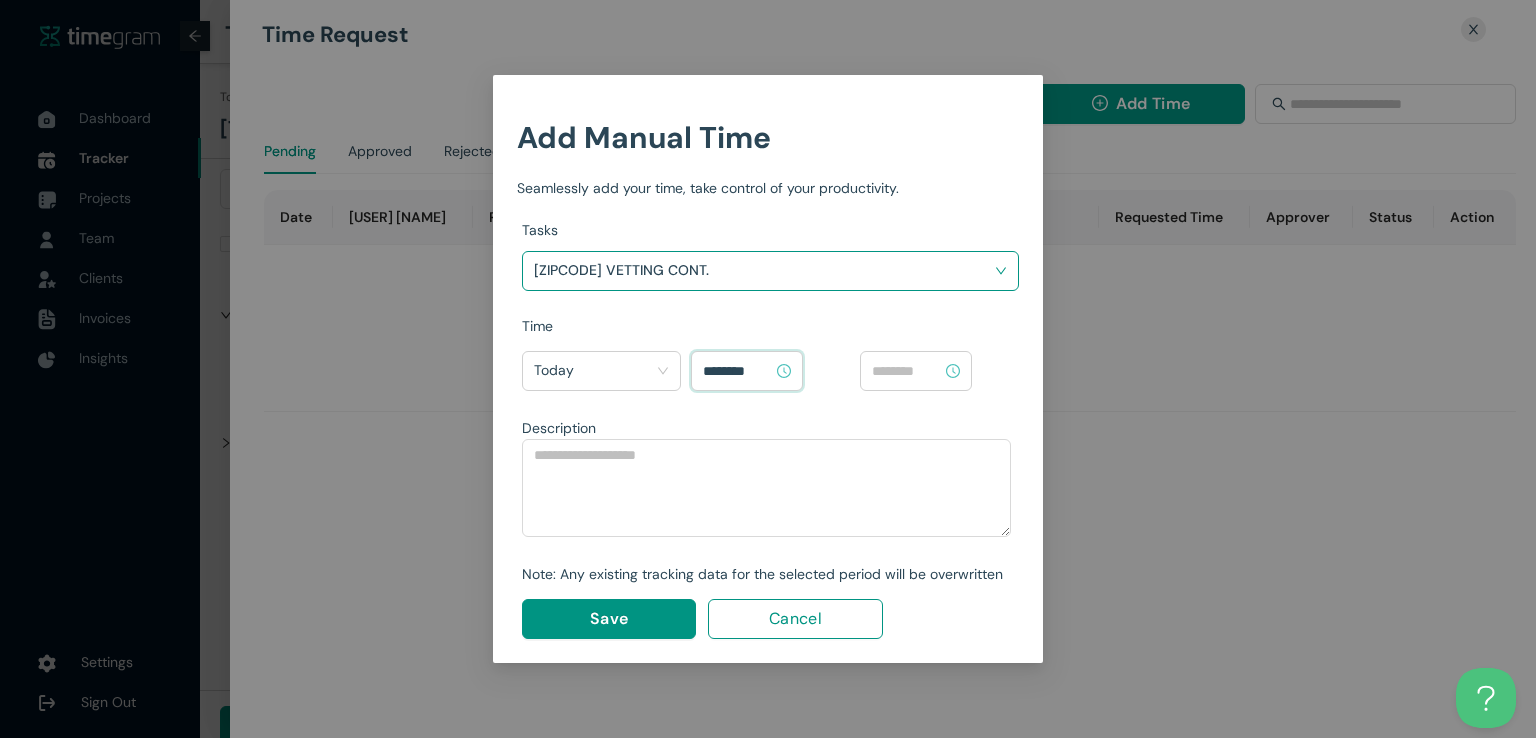 type on "********" 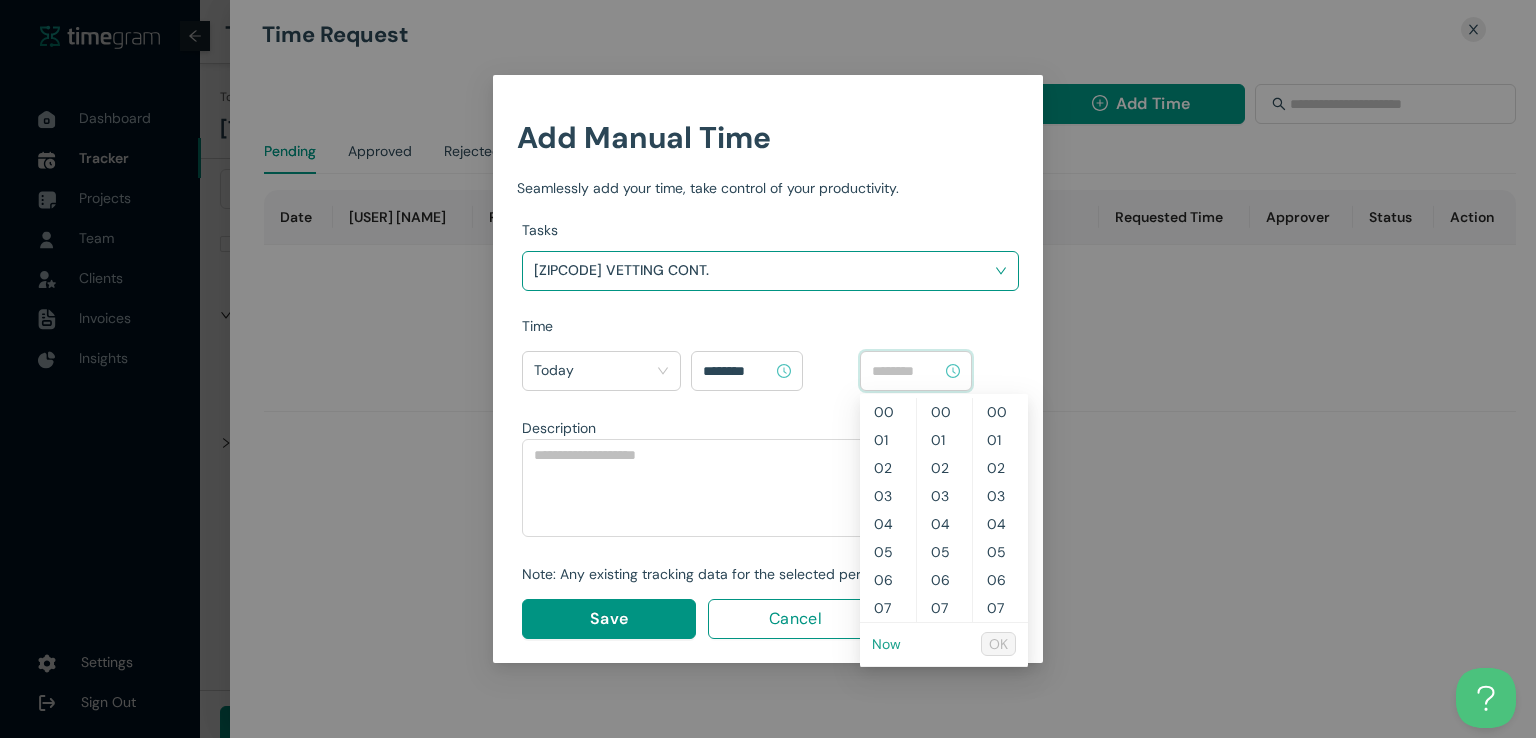 click on "[TIME]" at bounding box center (886, 644) 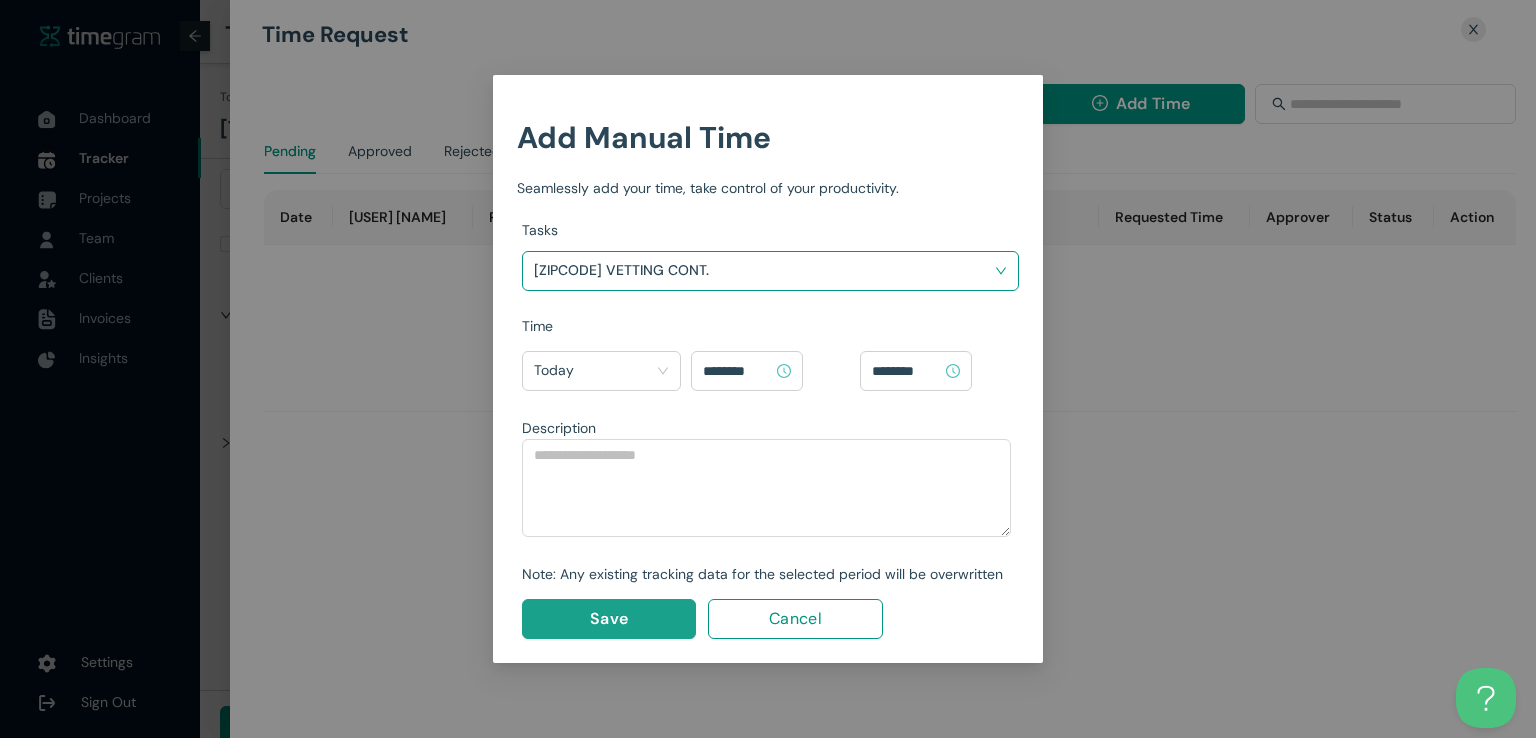 click on "Save" at bounding box center (609, 619) 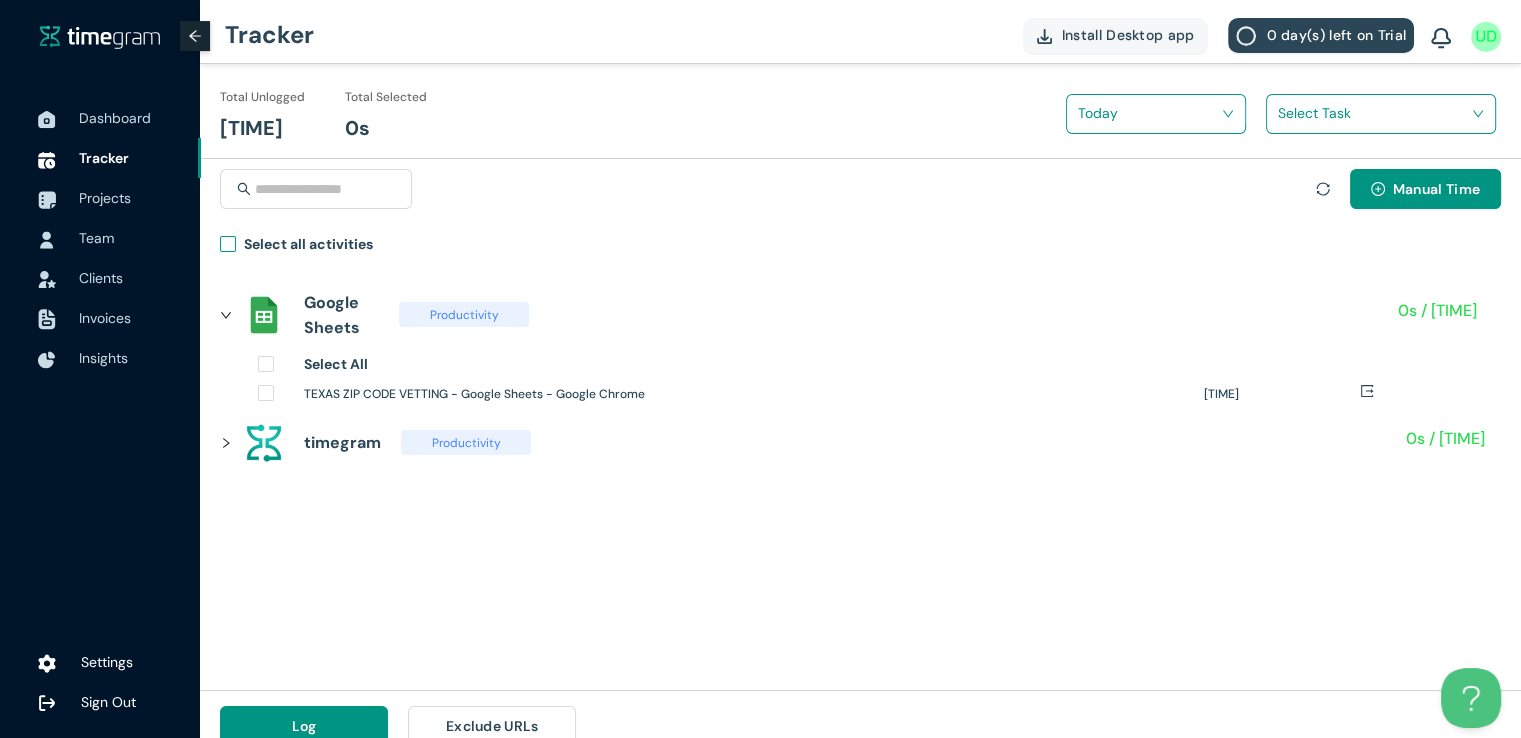 click on "Select all activities" at bounding box center [308, 247] 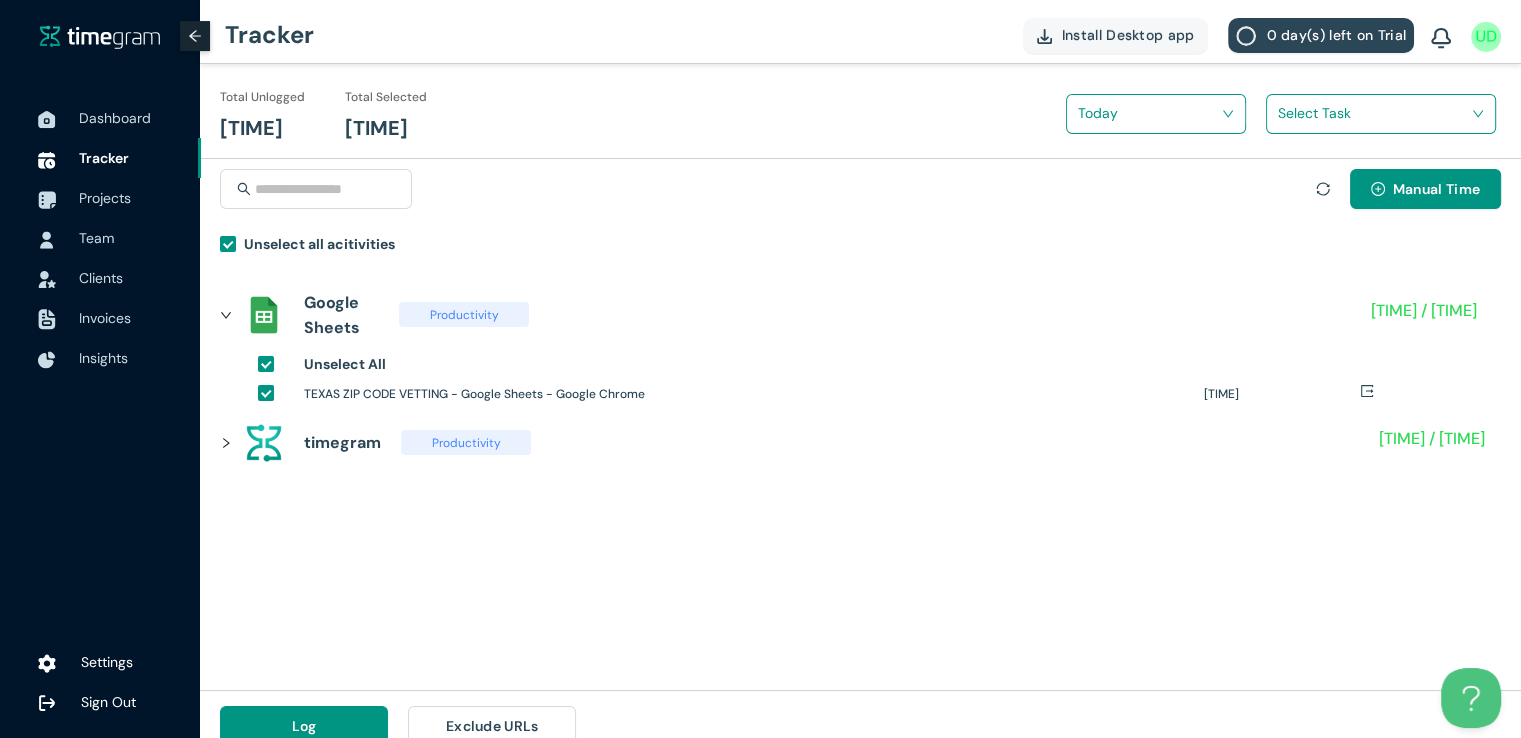 click at bounding box center [1374, 113] 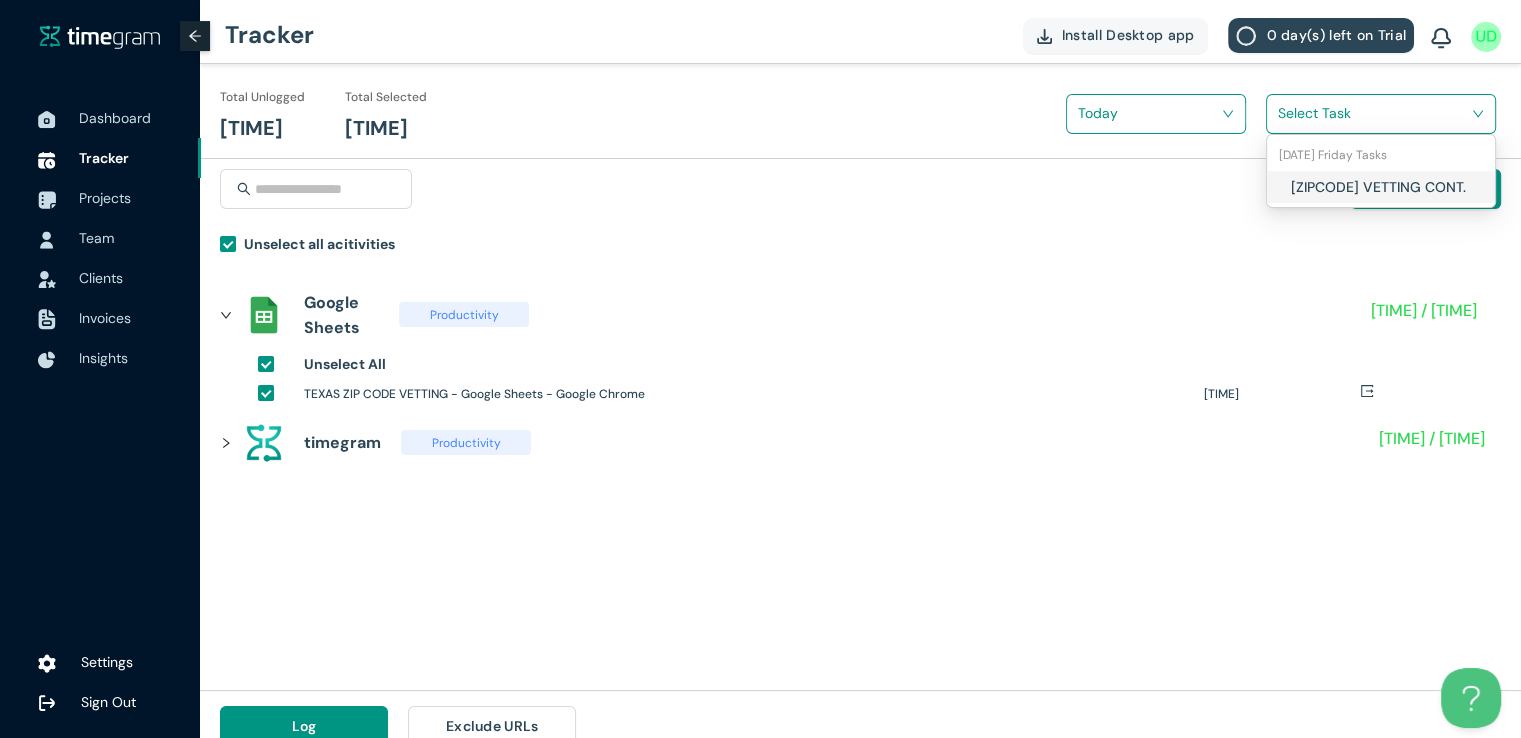 click on "ZIPCODE VETTING CONT." at bounding box center (1381, 187) 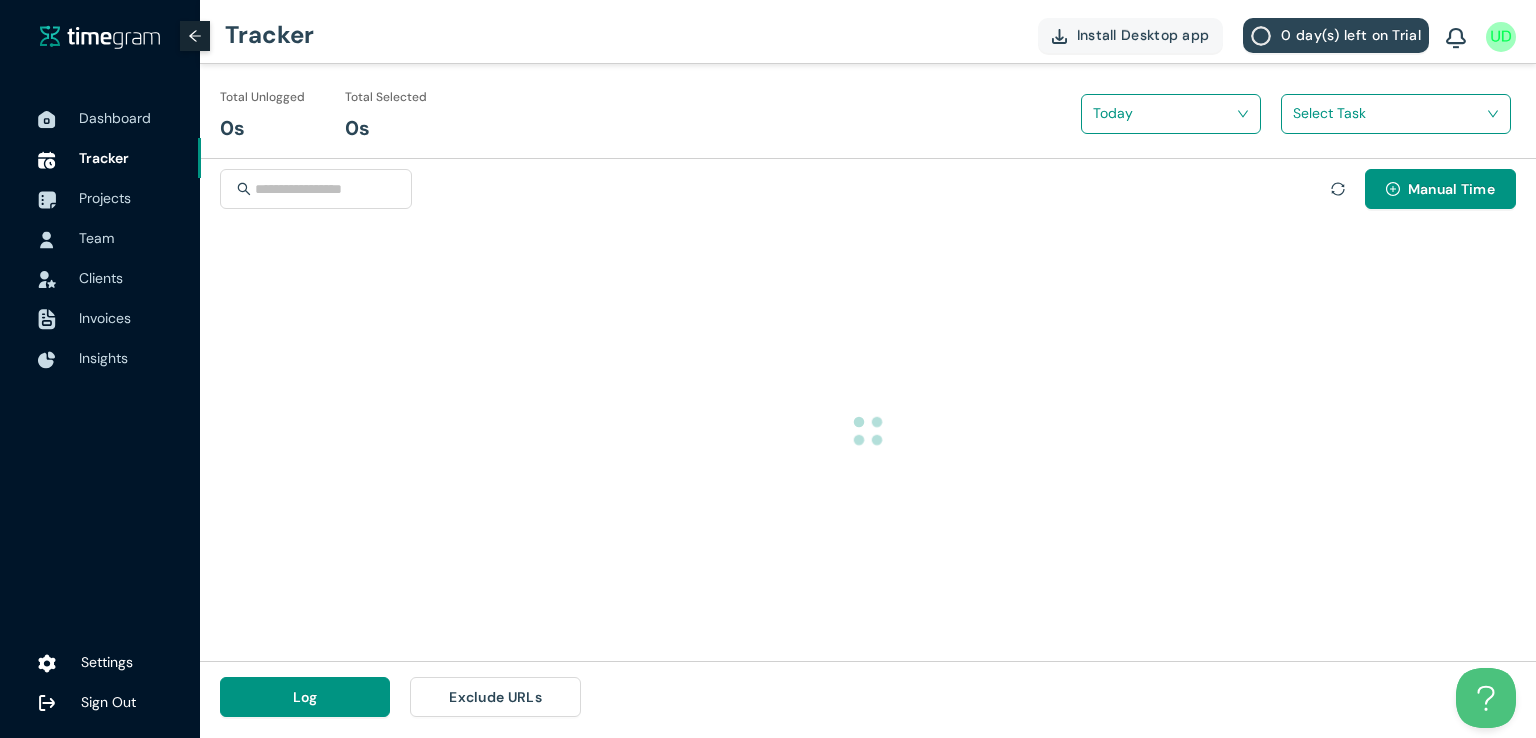 click on "Total Unlogged  0s  Total Selected  0s  Today Select Task Manual Time Log Exclude URLs" at bounding box center [868, 398] 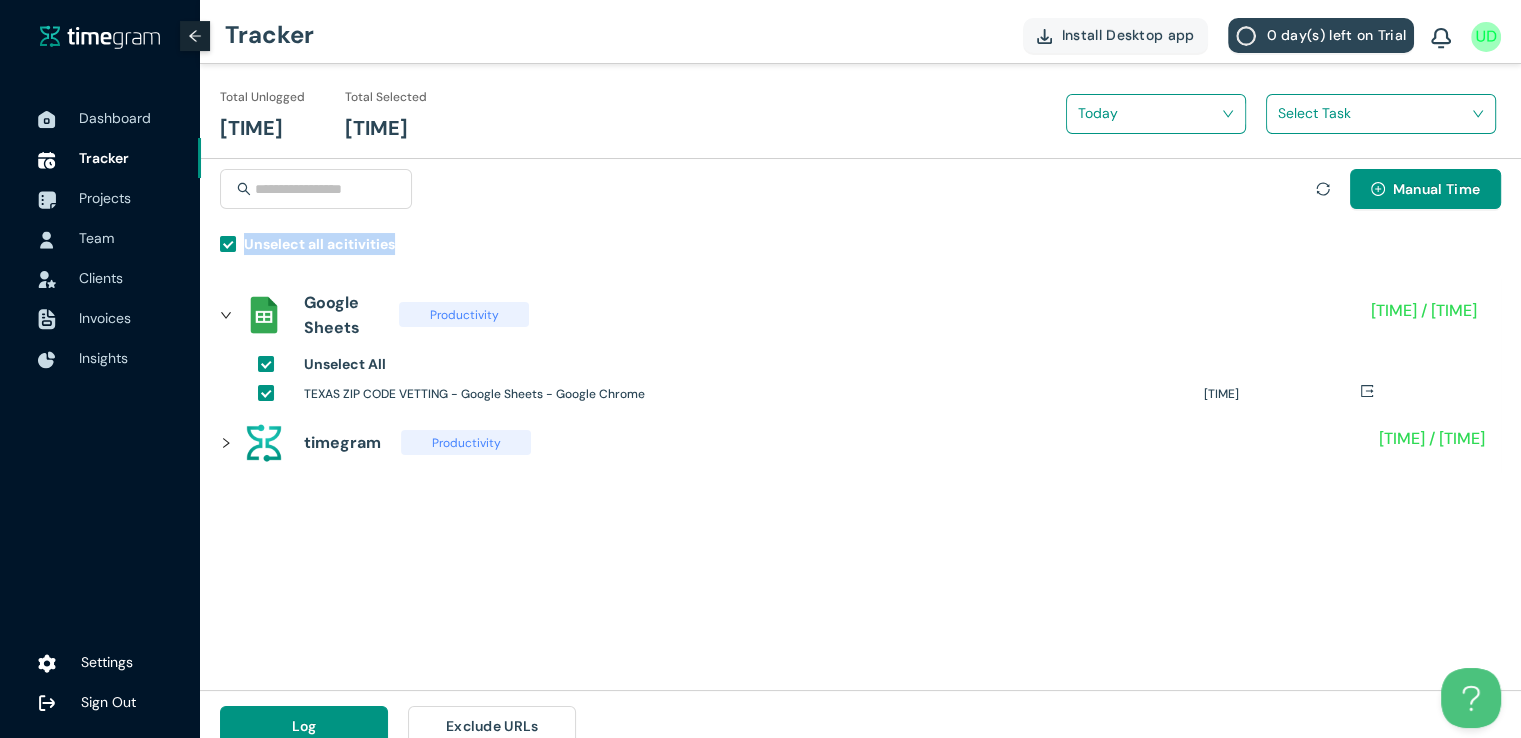 click on "Unselect all acitivities" at bounding box center [860, 247] 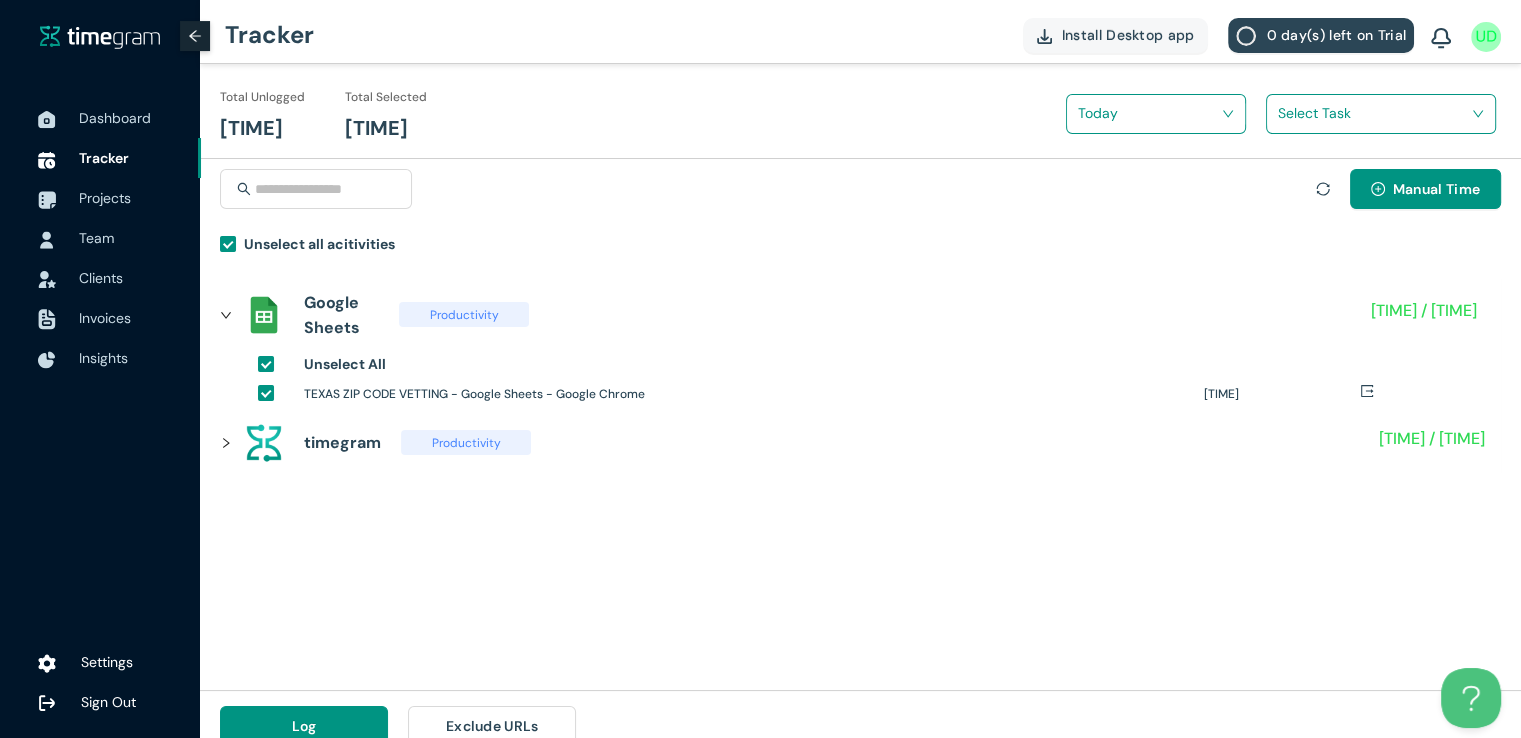 click at bounding box center (1374, 113) 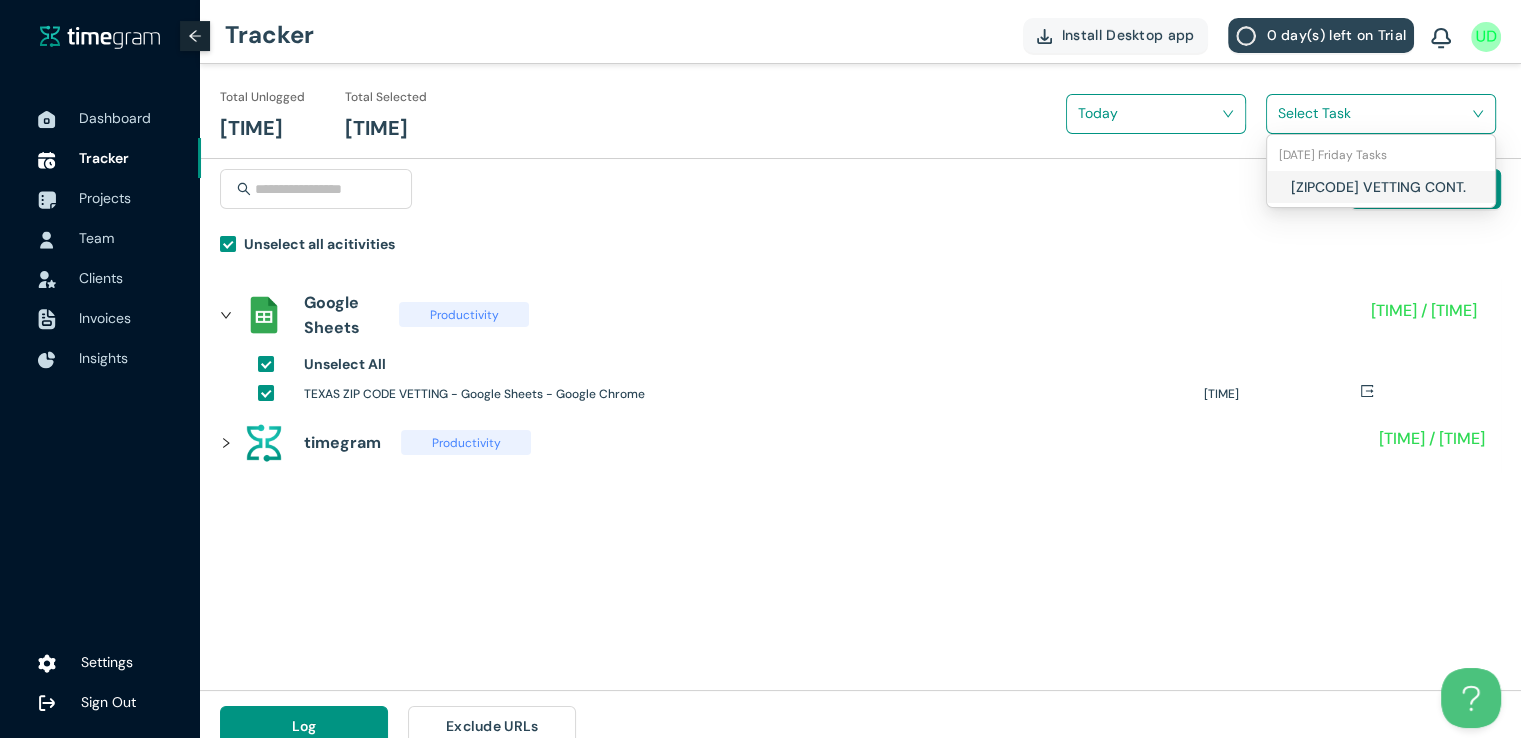 click on "ZIPCODE VETTING CONT." at bounding box center [1381, 187] 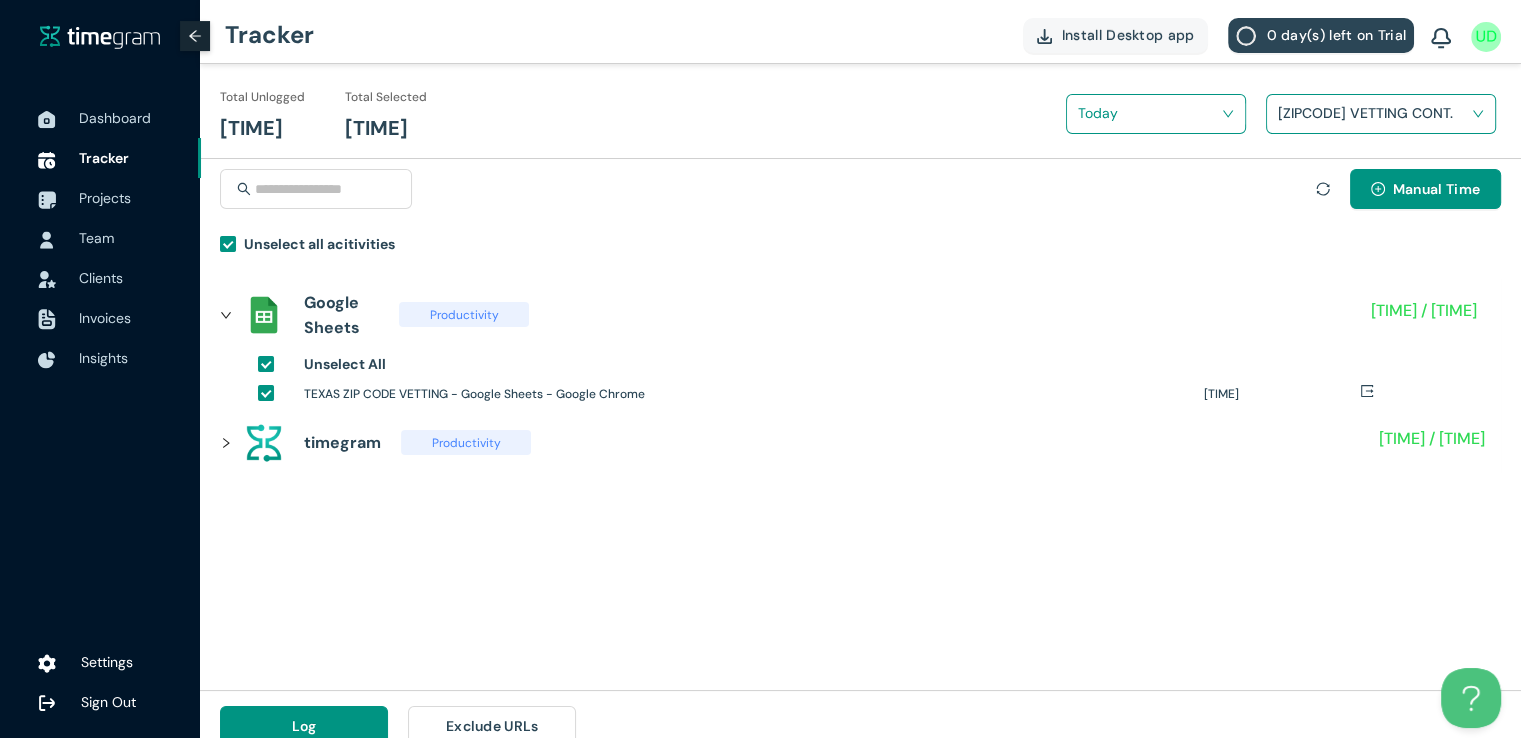 scroll, scrollTop: 23, scrollLeft: 0, axis: vertical 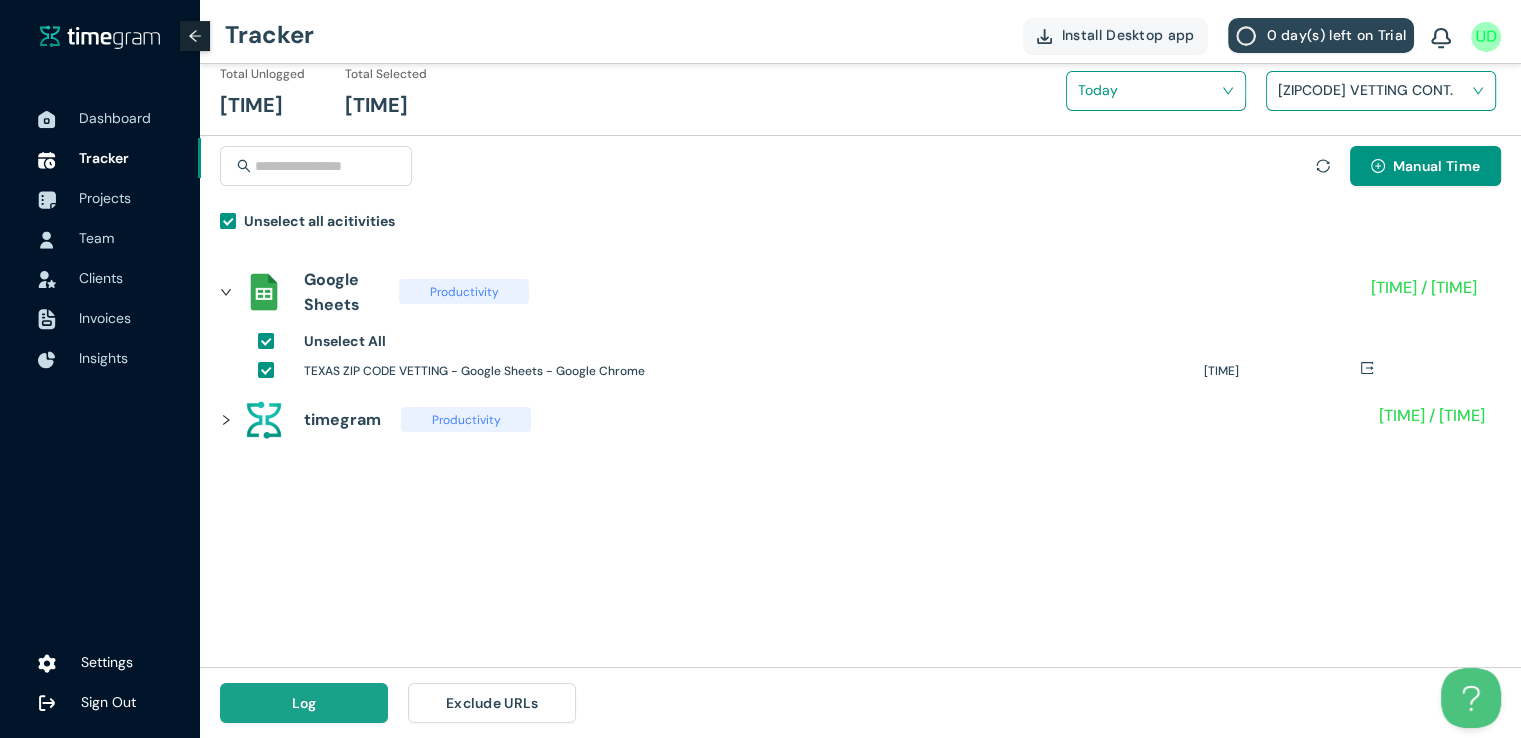 click on "Log" at bounding box center [304, 703] 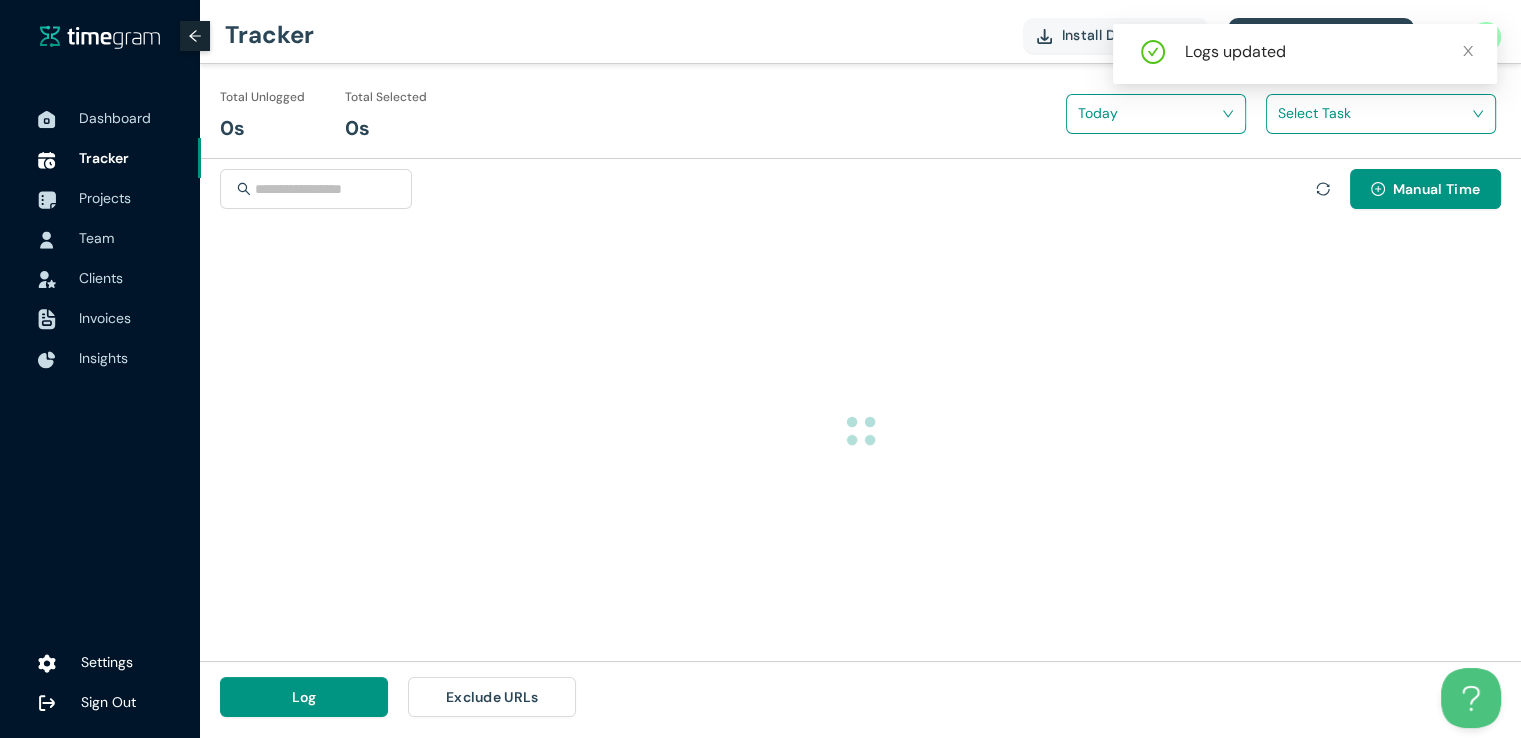 scroll, scrollTop: 0, scrollLeft: 0, axis: both 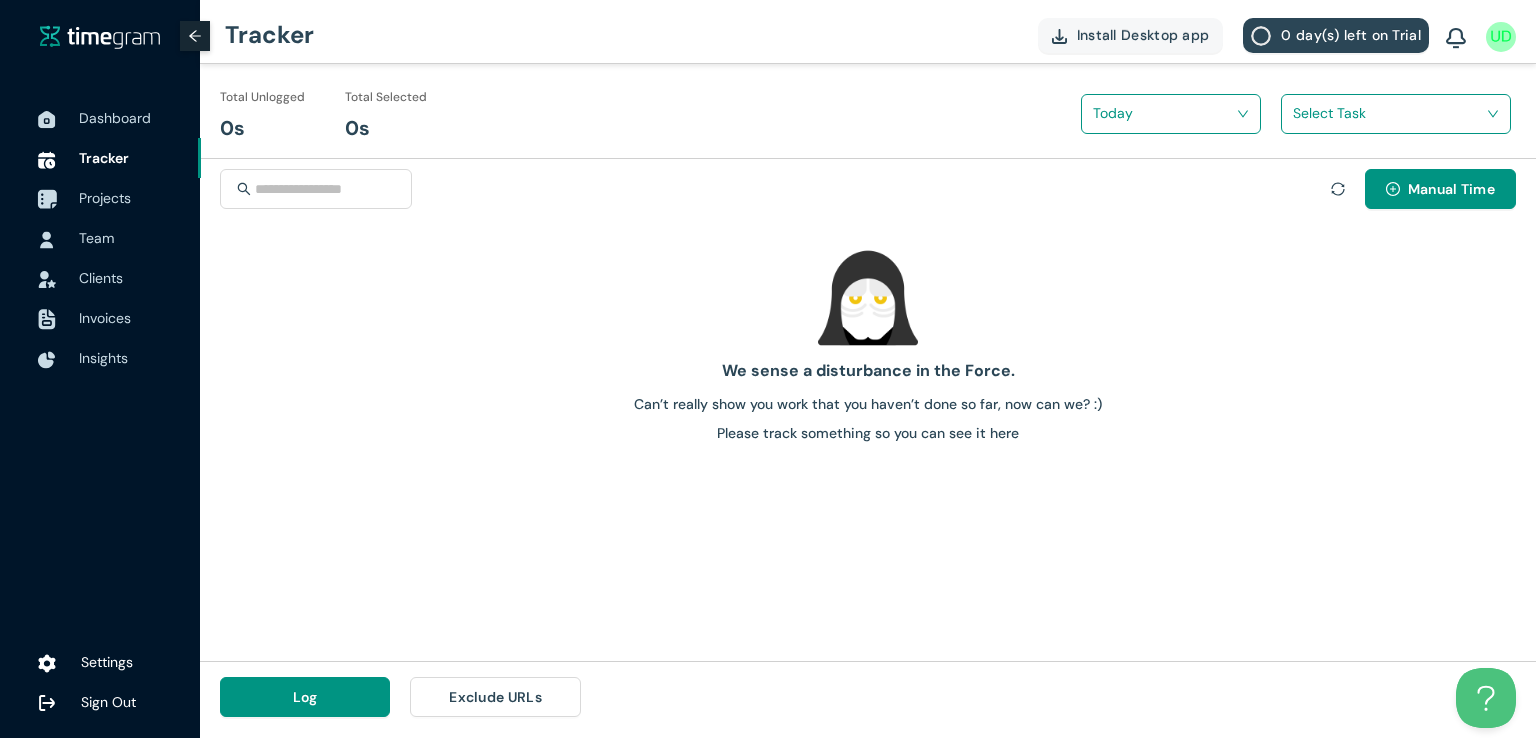 click on "Projects" at bounding box center [105, 198] 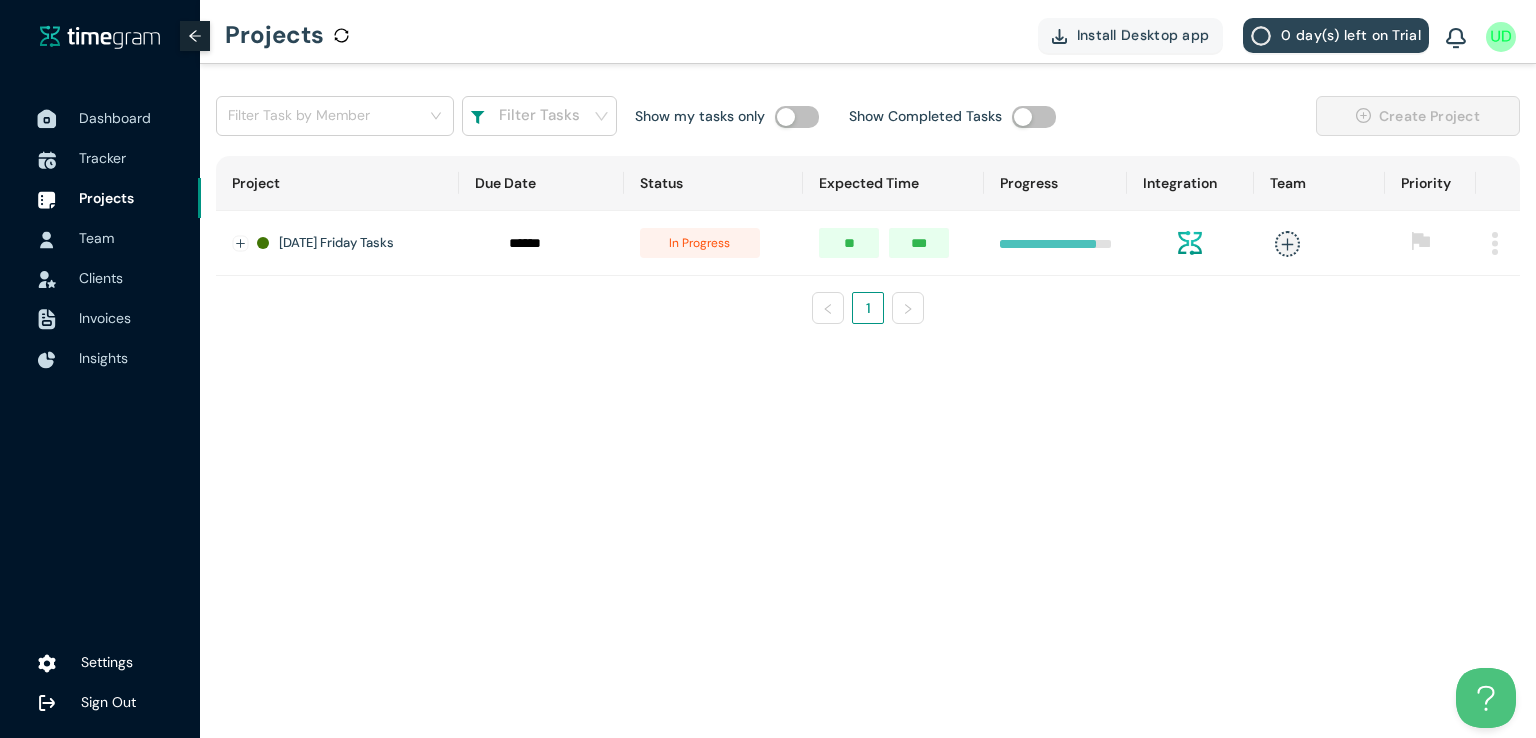 click on "Dashboard" at bounding box center (115, 118) 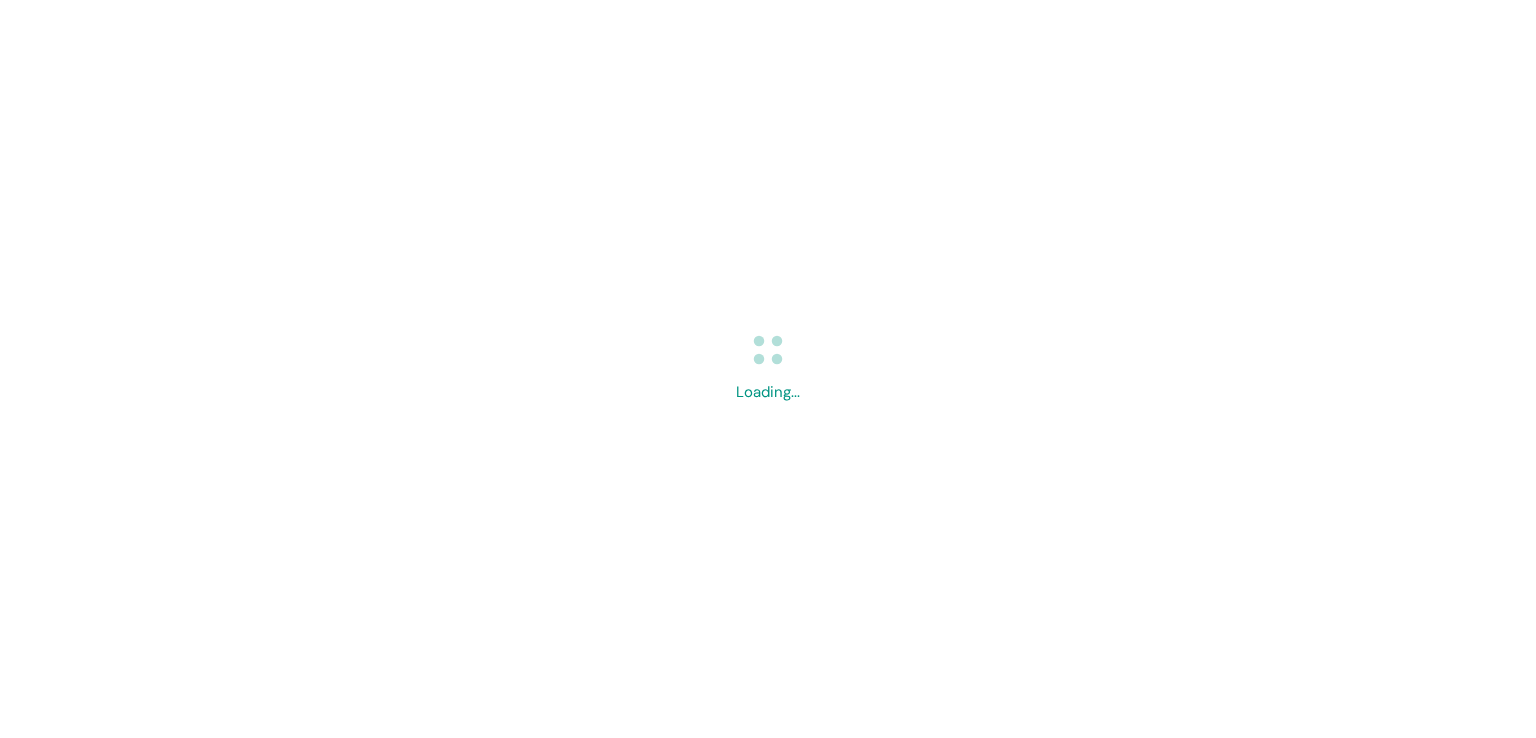 scroll, scrollTop: 0, scrollLeft: 0, axis: both 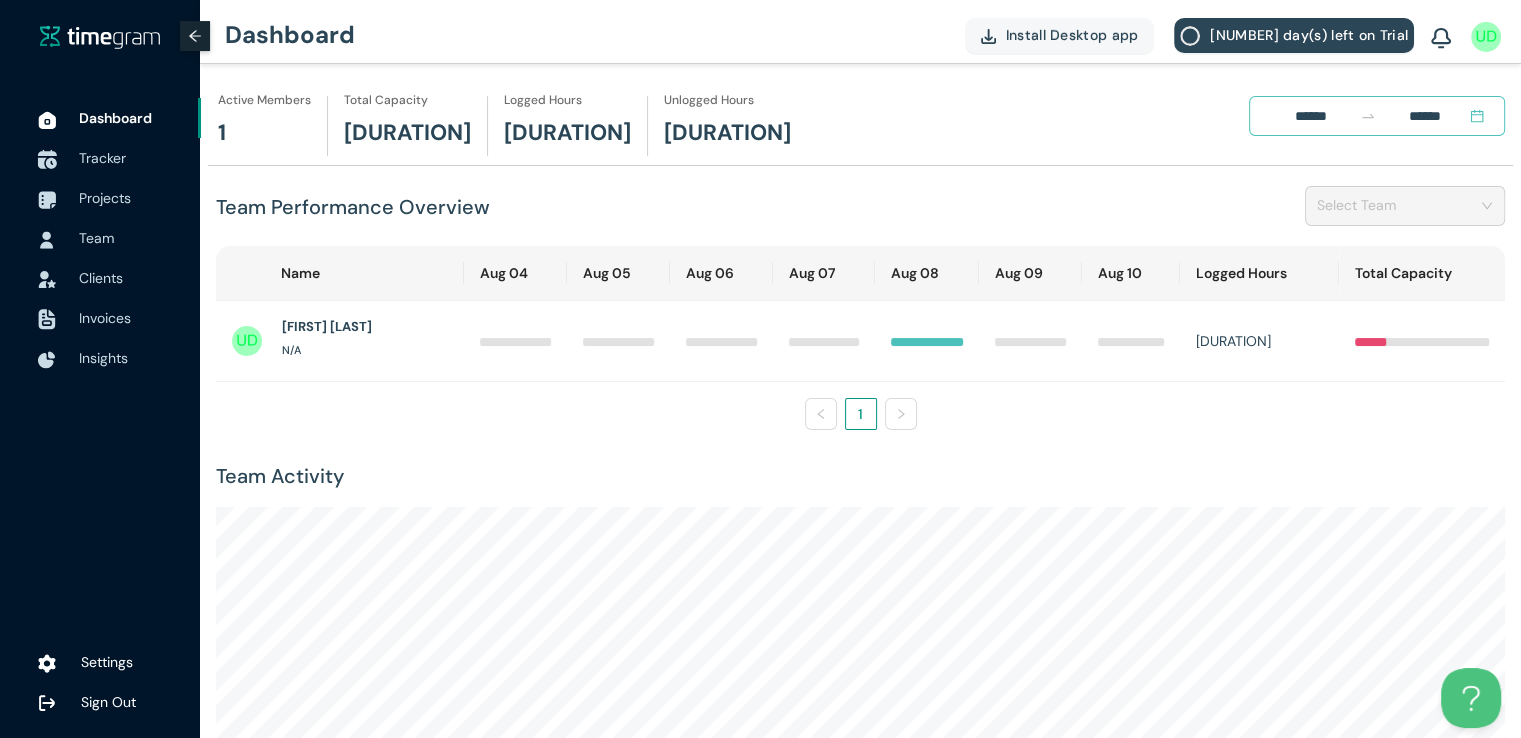 click on "Tracker" at bounding box center [102, 158] 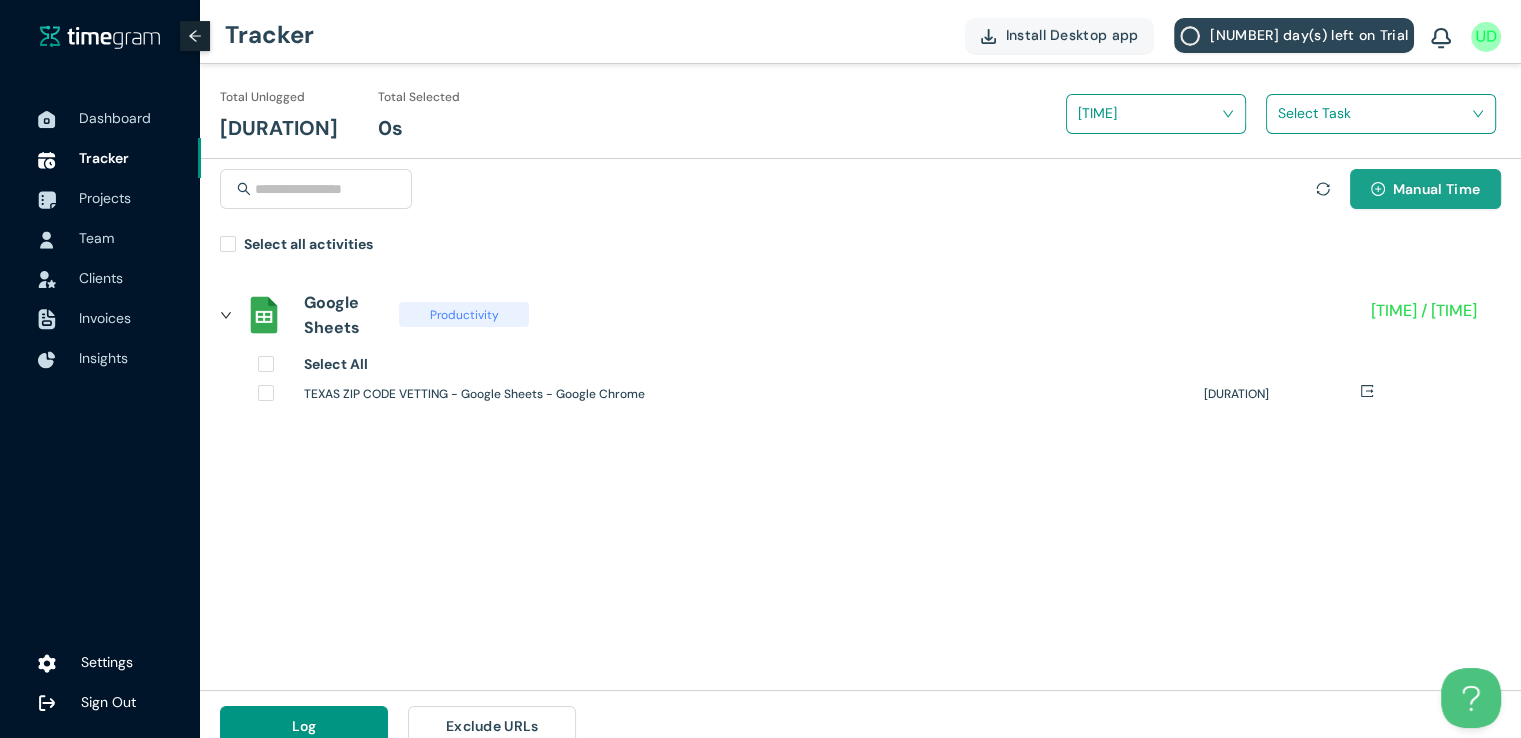 click on "Manual Time" at bounding box center [1436, 189] 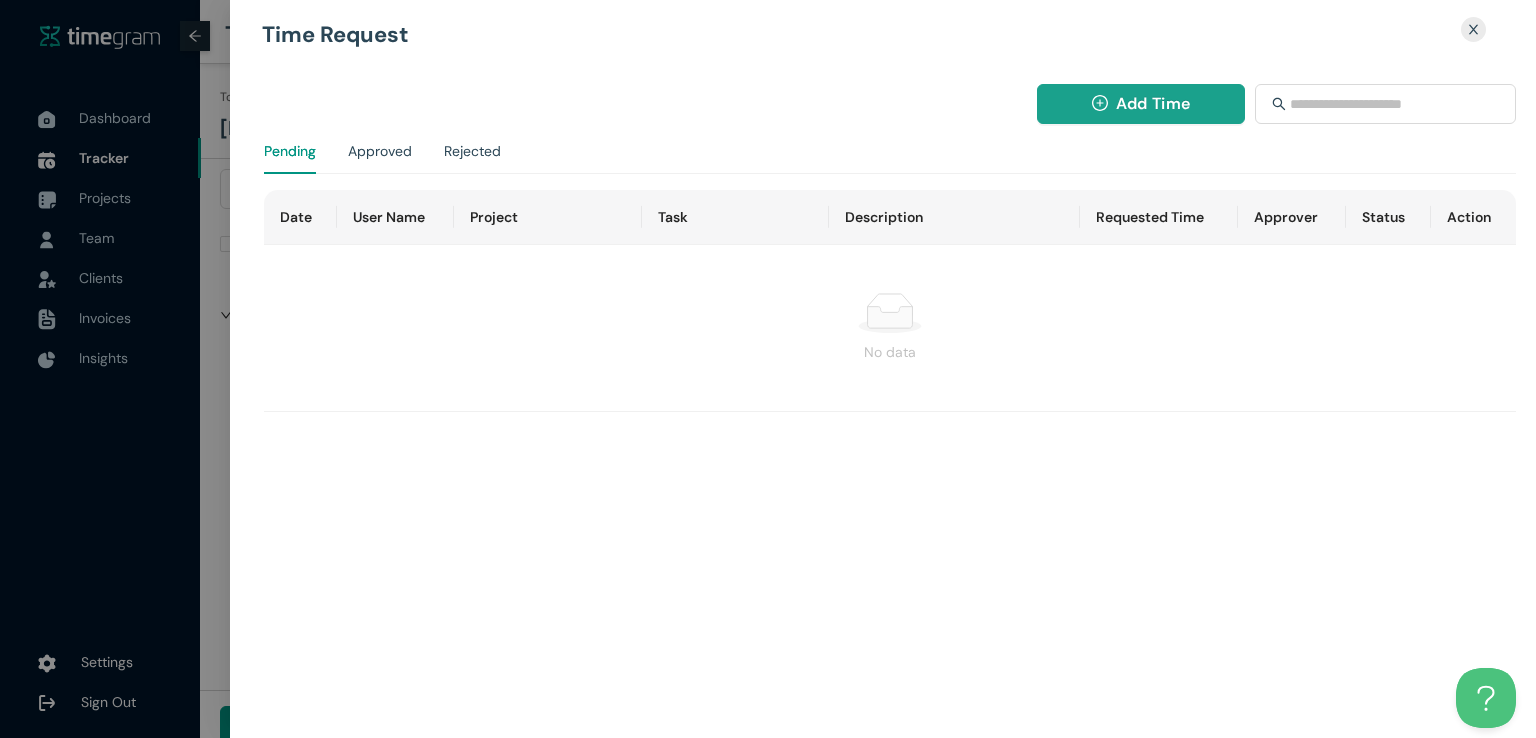 click on "Add Time" at bounding box center (1153, 103) 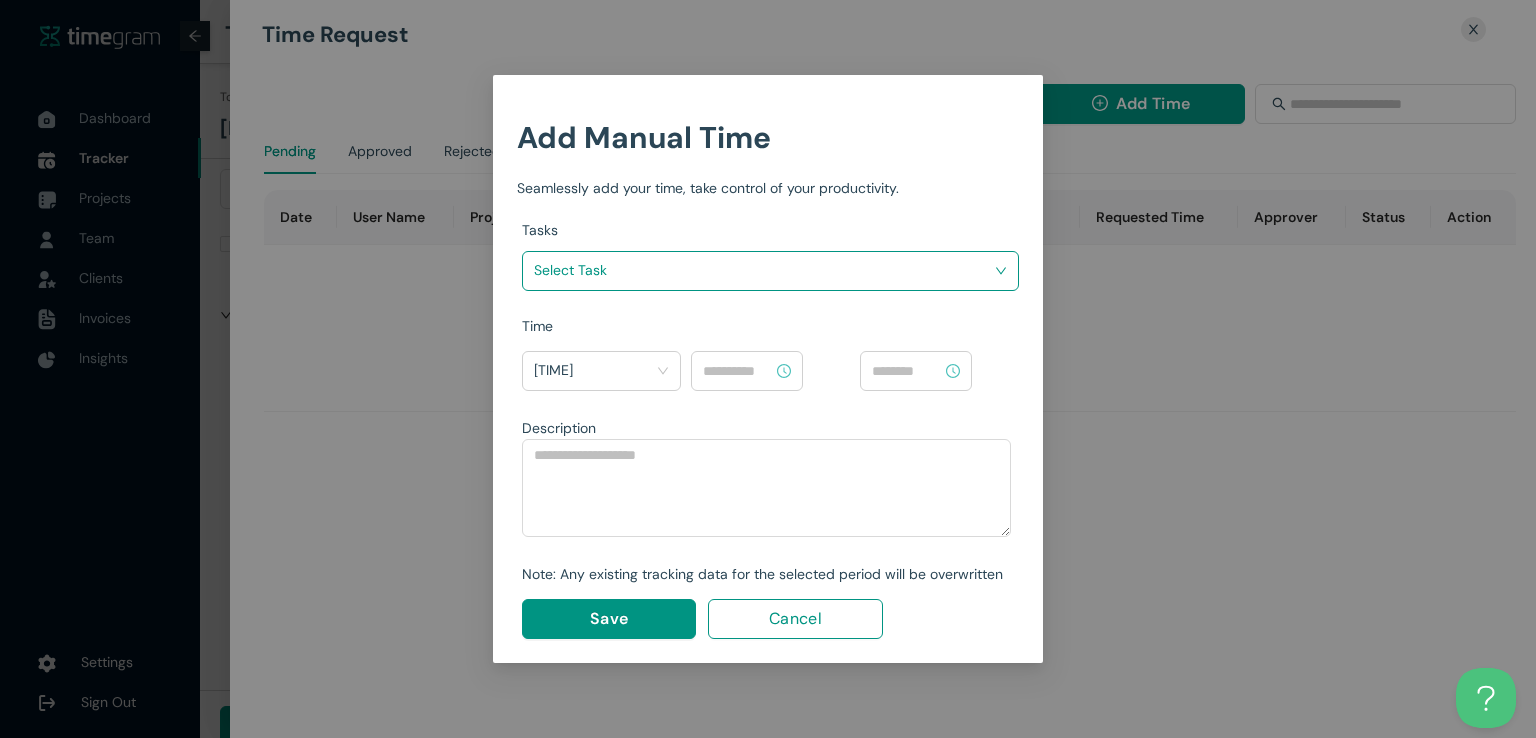 click at bounding box center [763, 270] 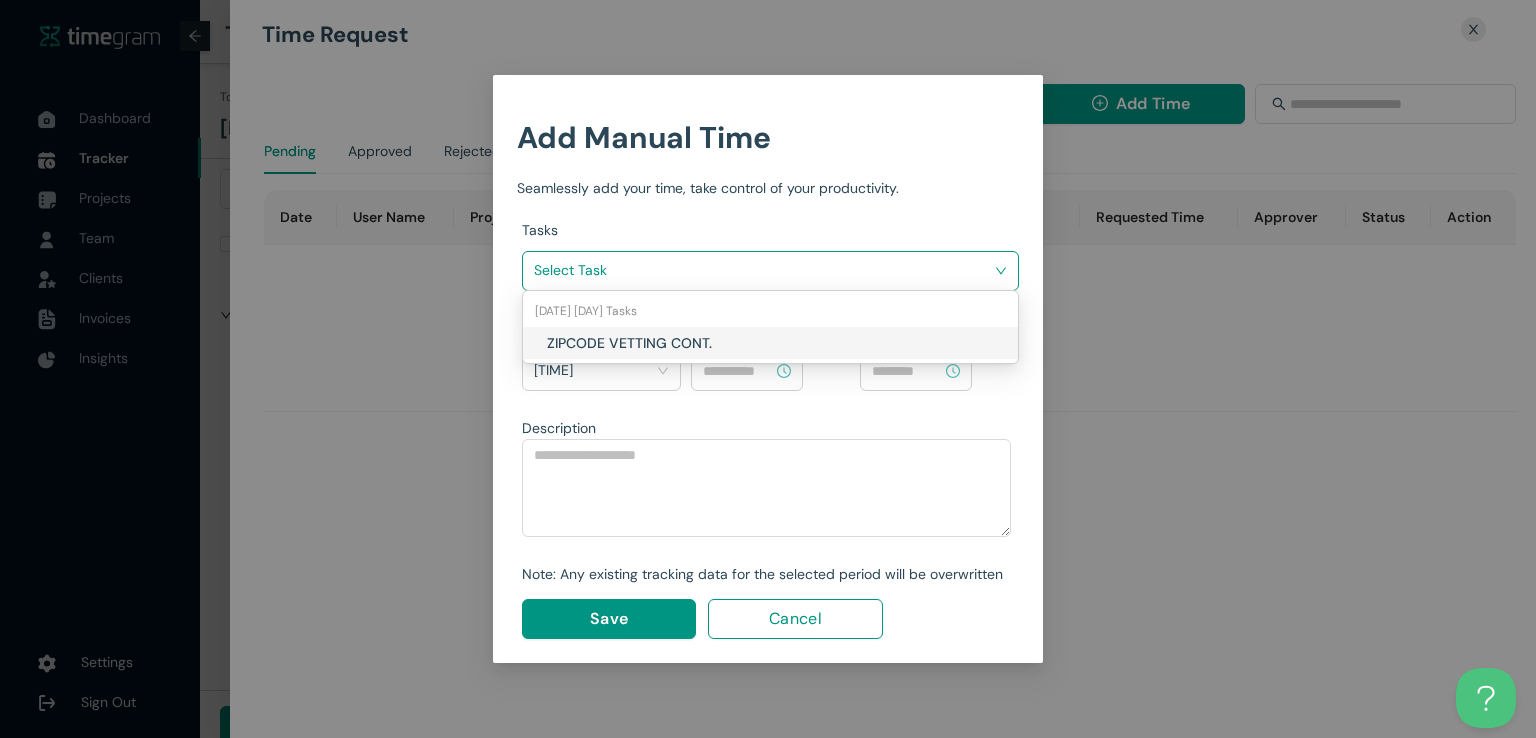 click on "ZIPCODE VETTING CONT." at bounding box center [664, 343] 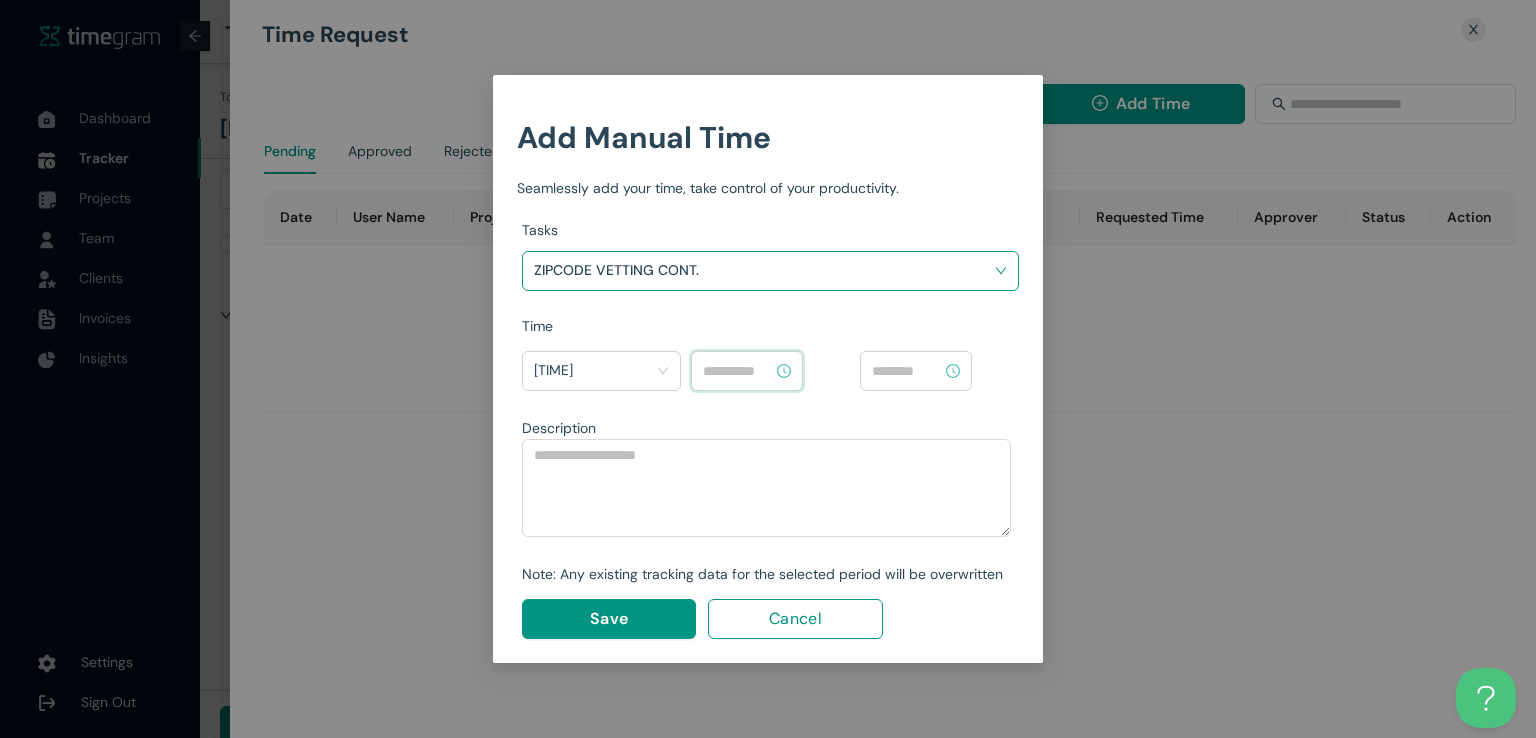 click at bounding box center (738, 371) 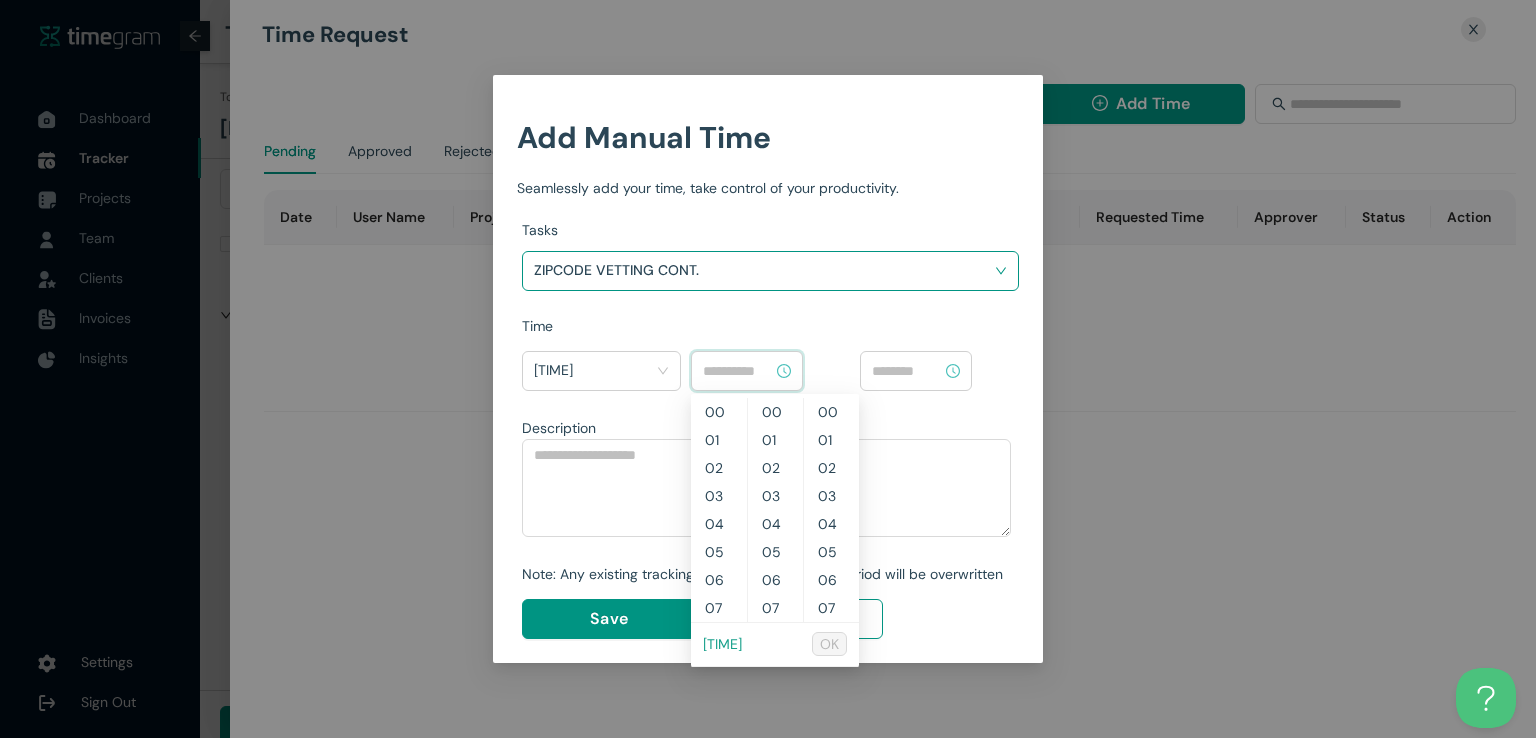 click on "[TIME]" at bounding box center (722, 644) 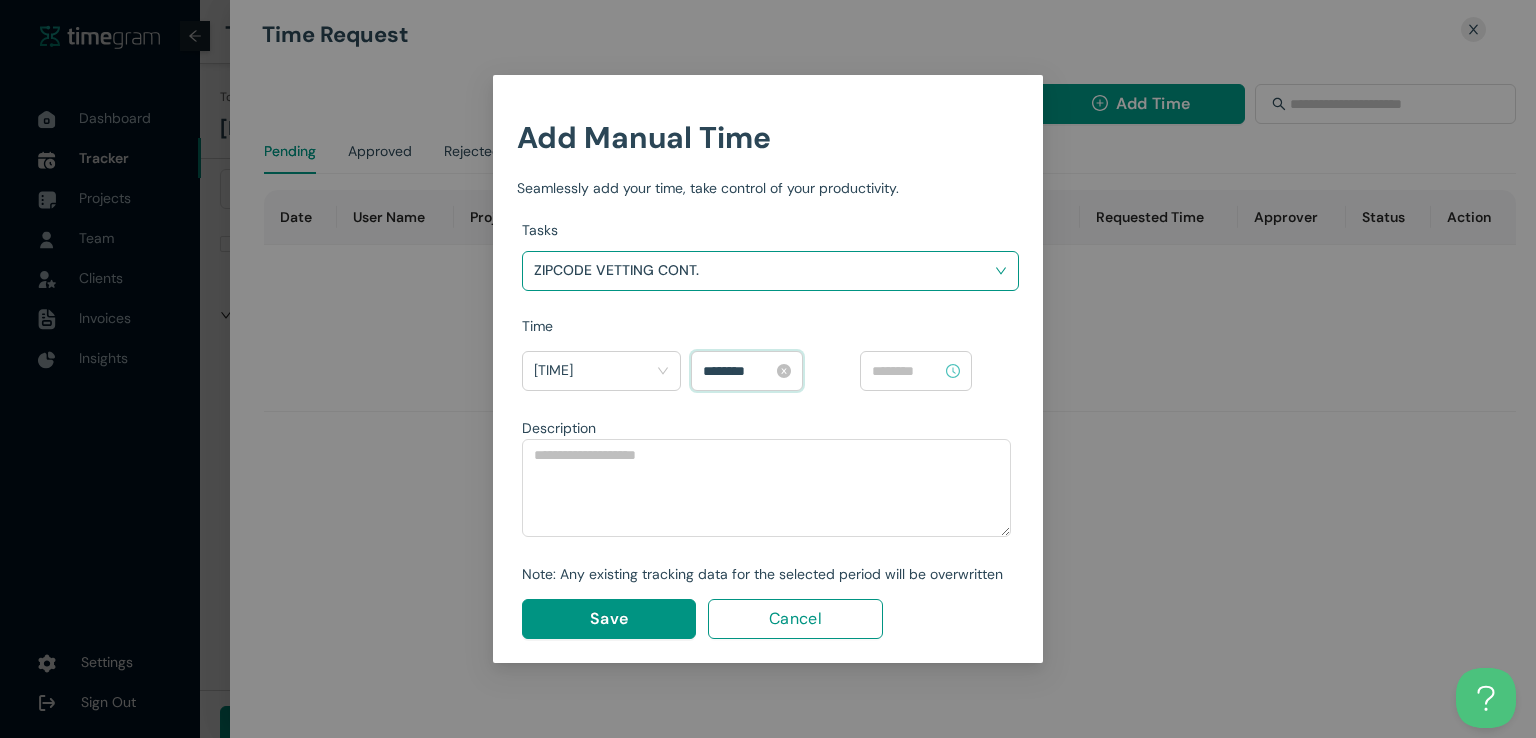 scroll, scrollTop: 504, scrollLeft: 0, axis: vertical 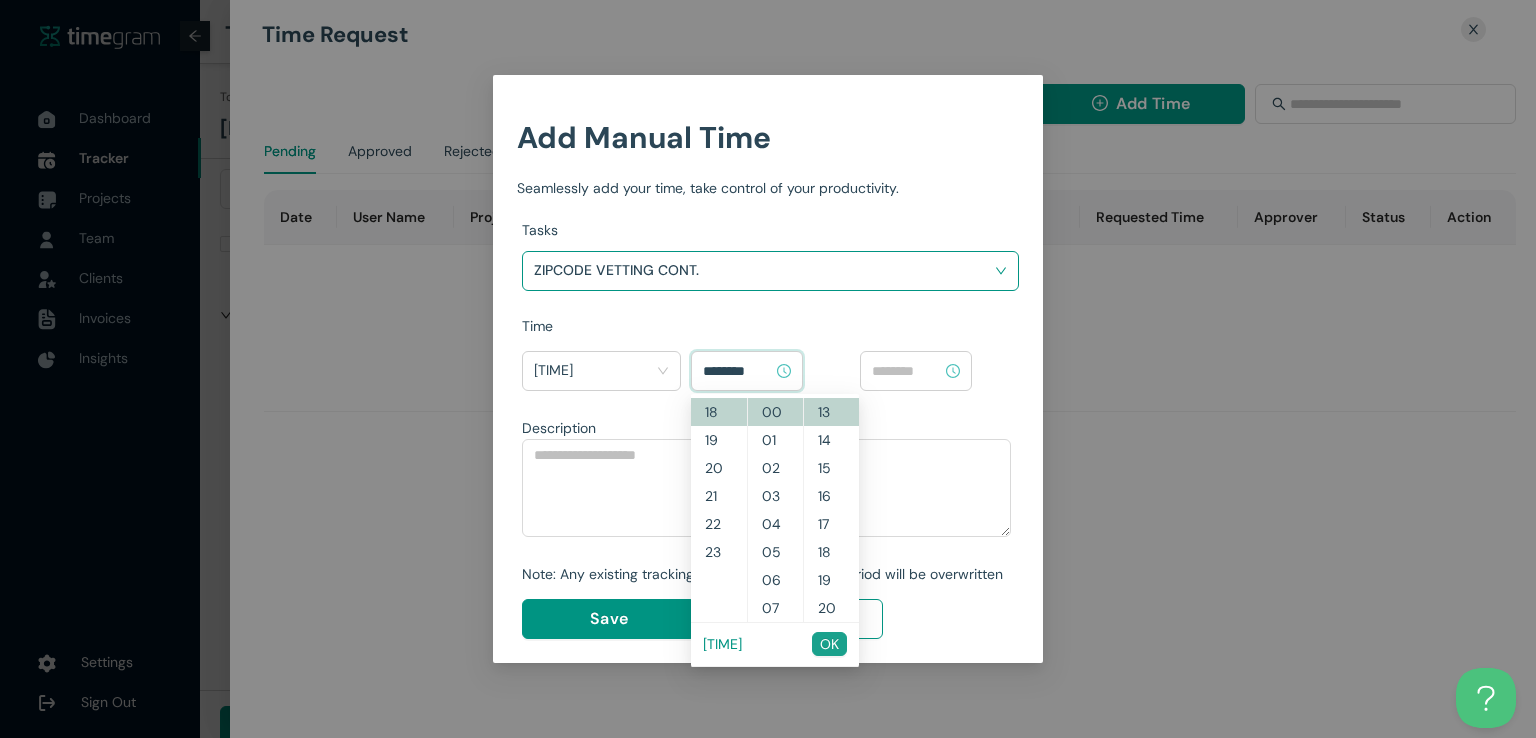click on "OK" at bounding box center [829, 644] 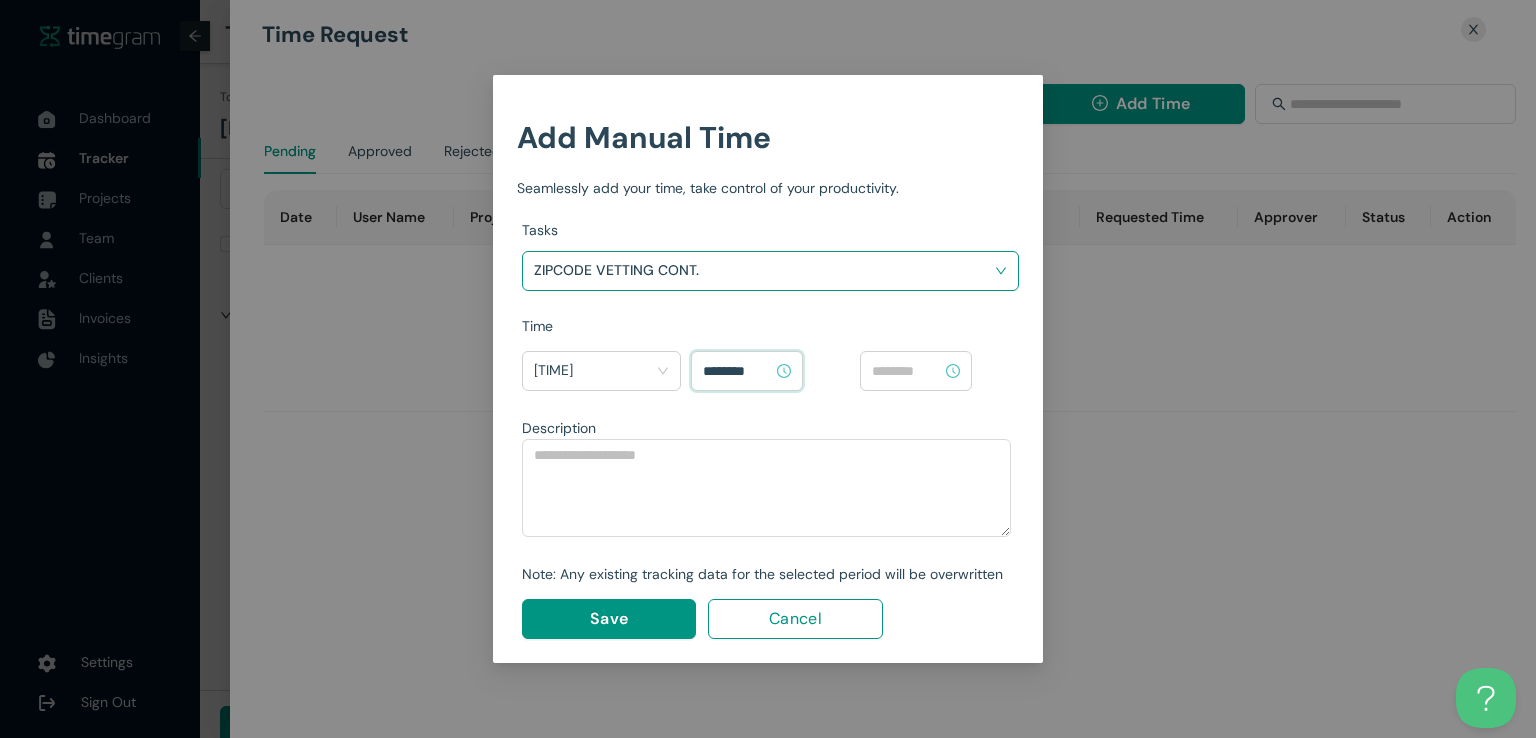 type on "********" 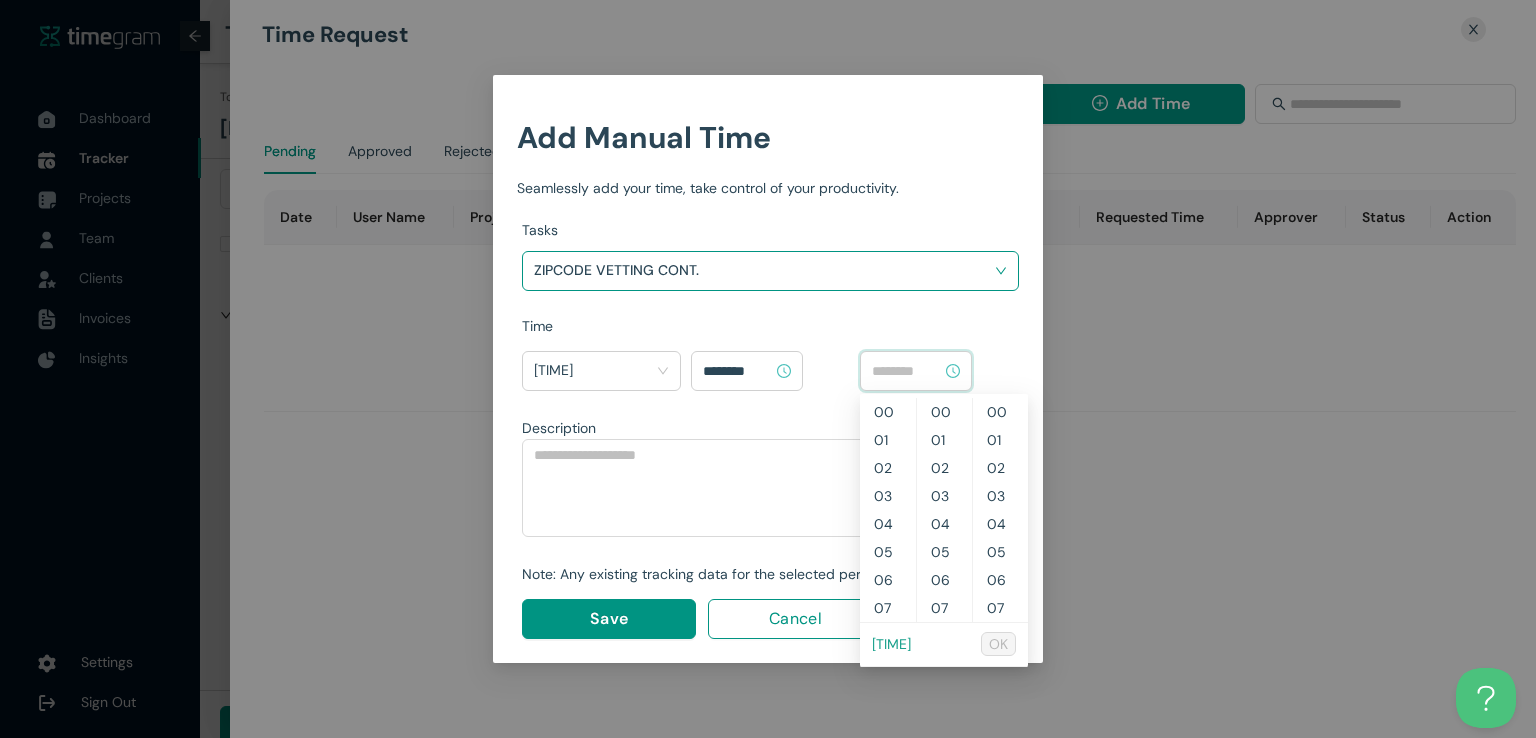 click on "[TIME]" at bounding box center (891, 644) 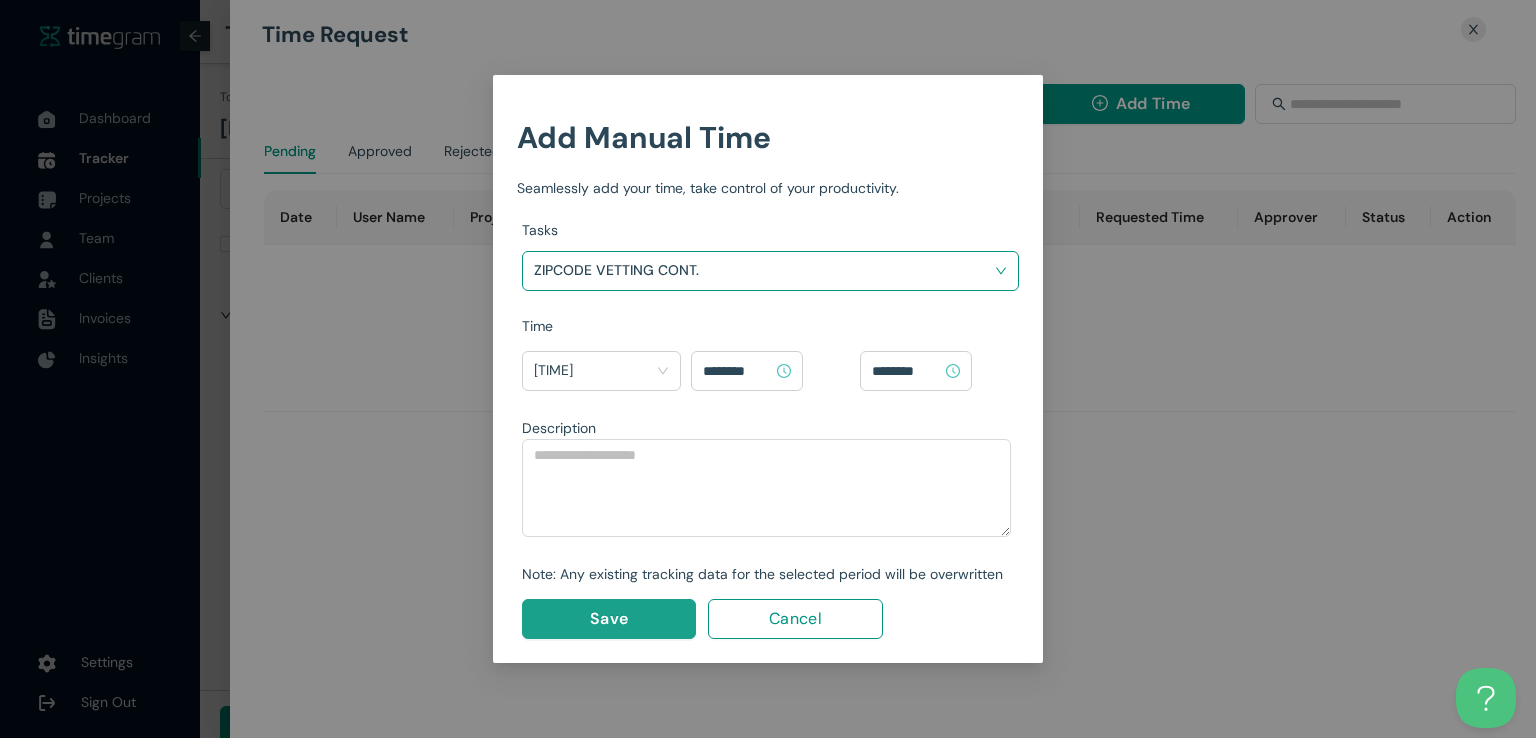 click on "Save" at bounding box center [609, 618] 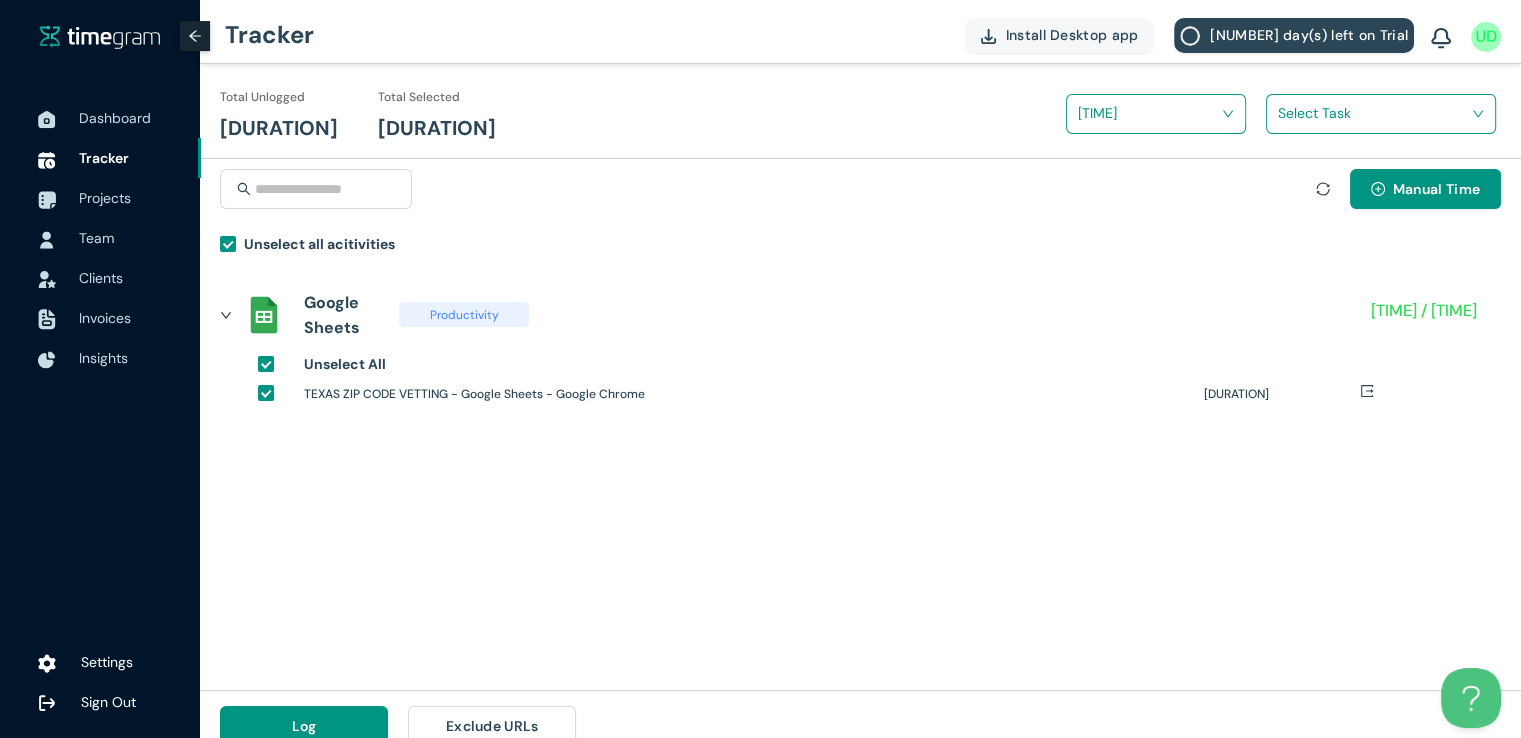 click at bounding box center [1374, 113] 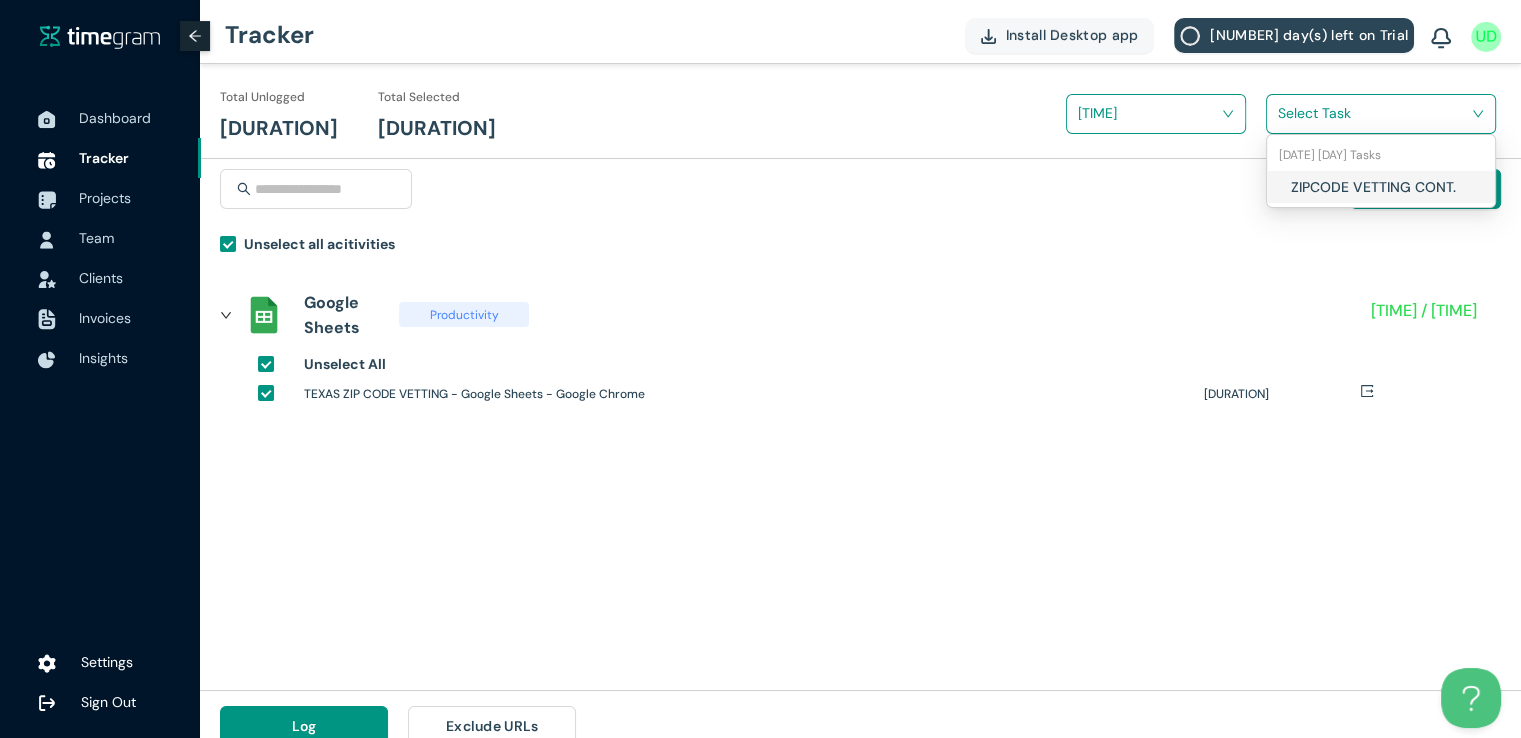 click on "ZIPCODE VETTING CONT." at bounding box center (1381, 187) 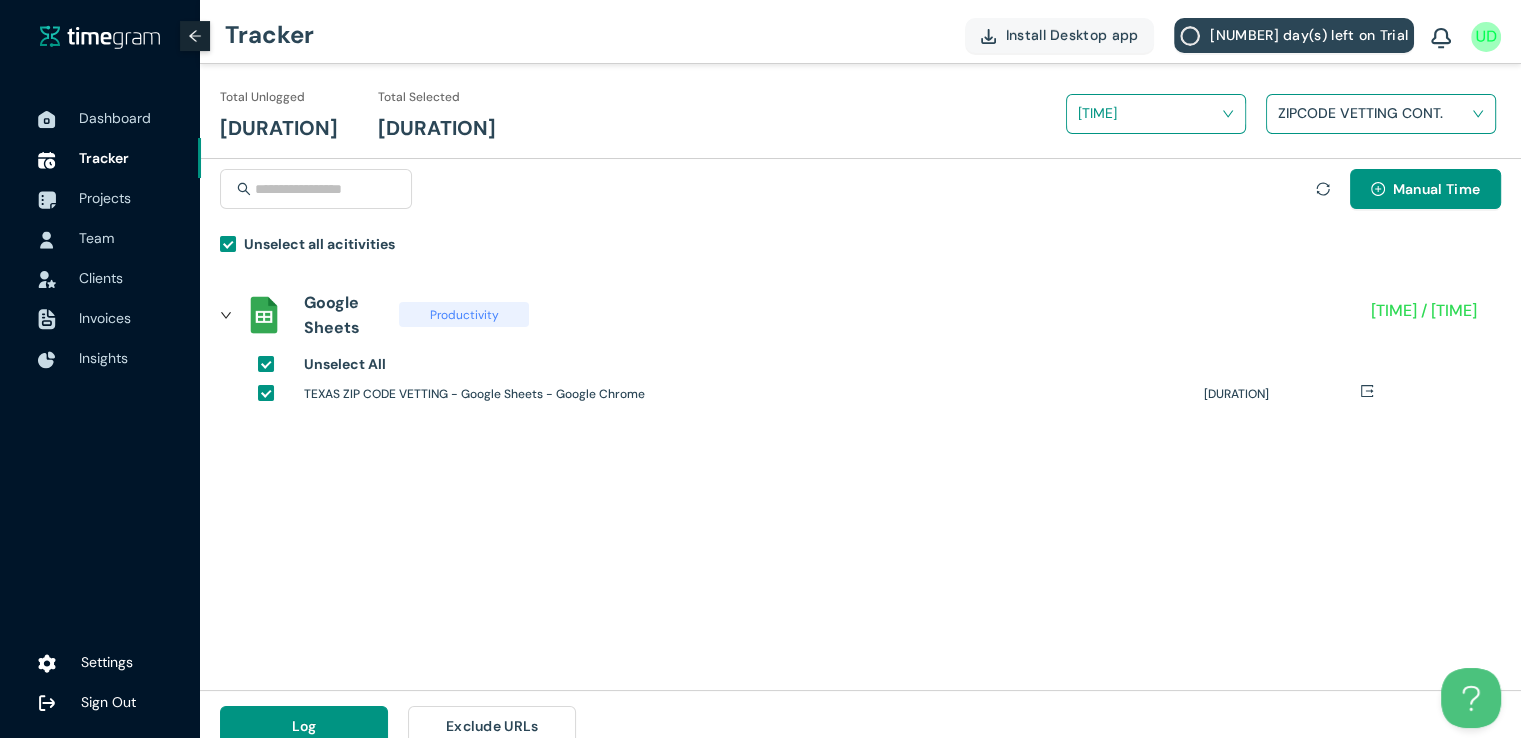 scroll, scrollTop: 23, scrollLeft: 0, axis: vertical 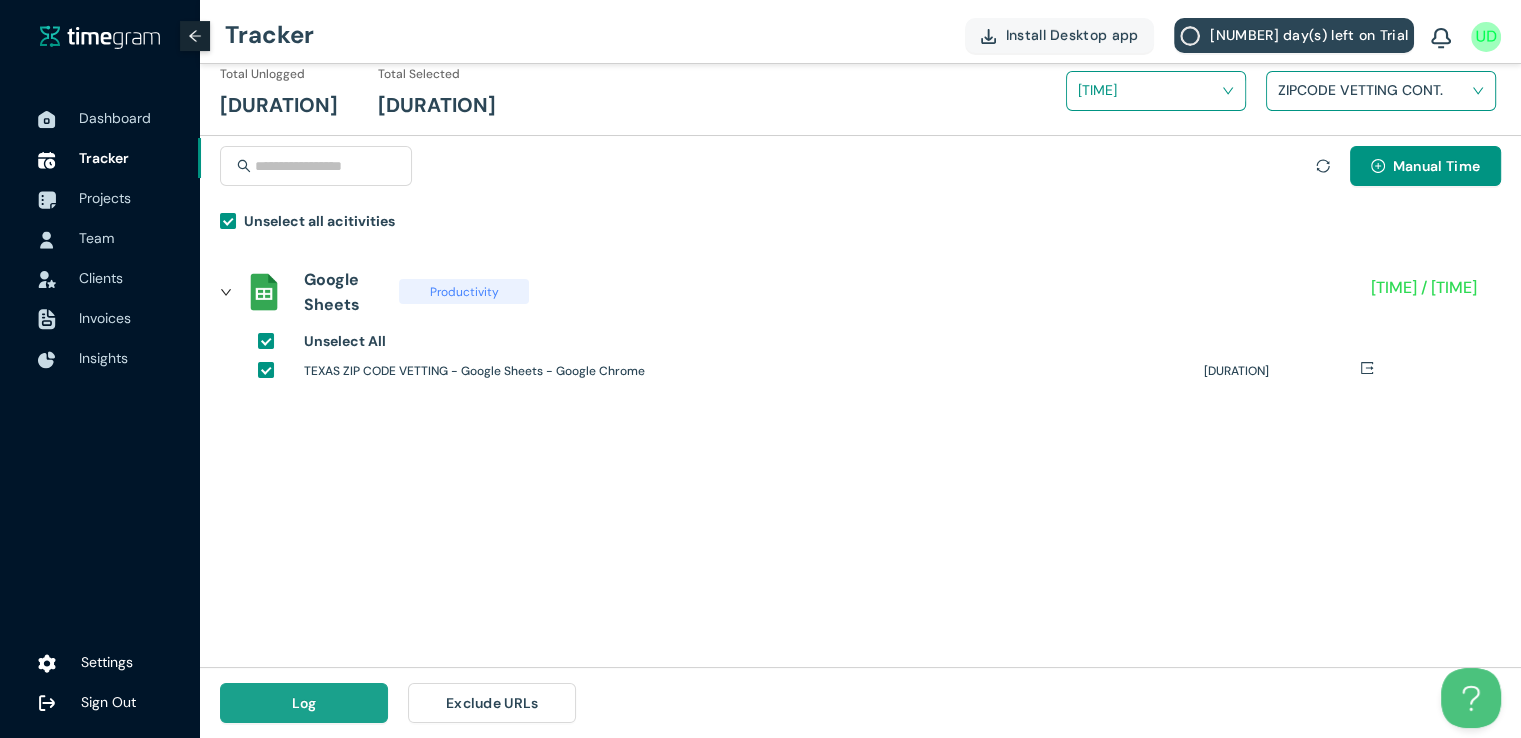 click on "Log" at bounding box center (304, 703) 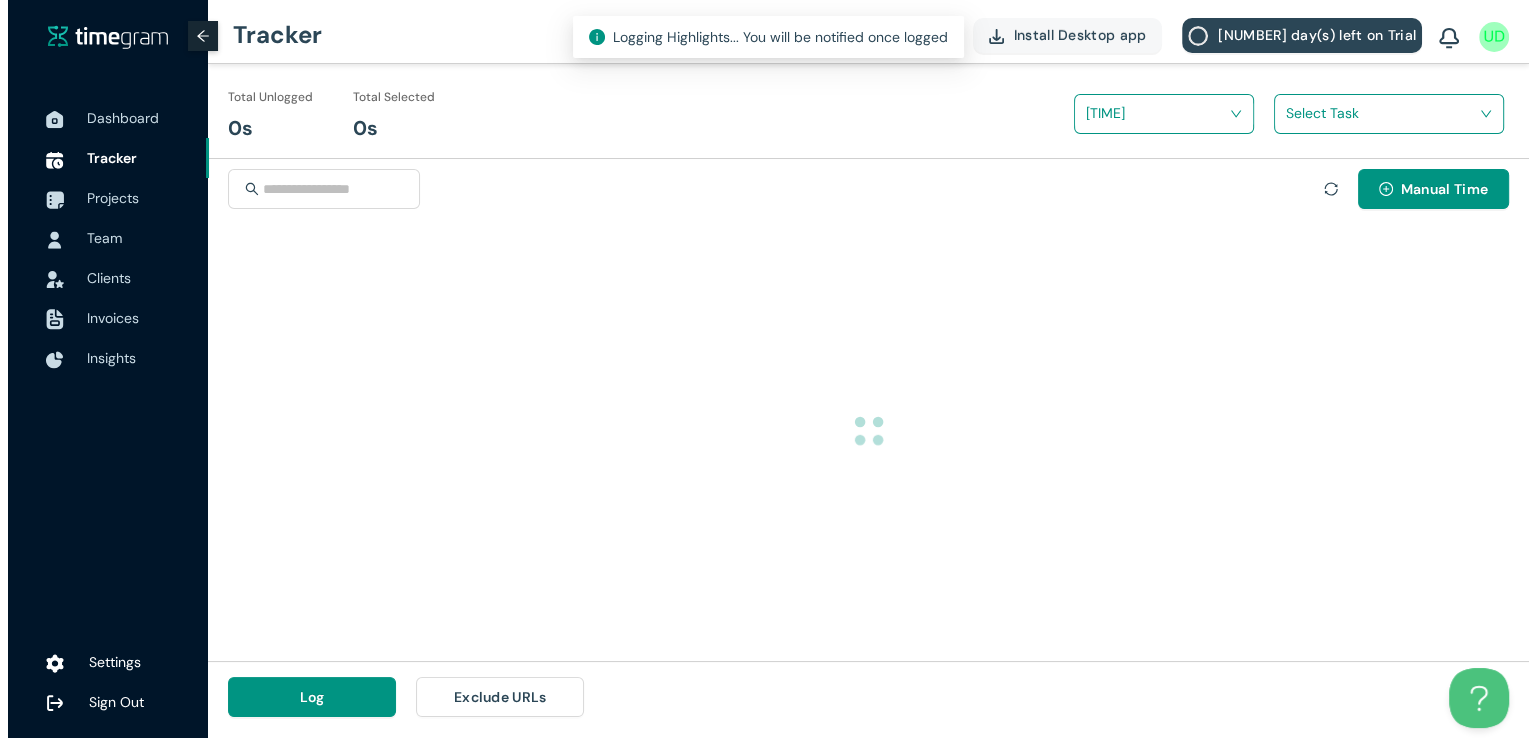 scroll, scrollTop: 0, scrollLeft: 0, axis: both 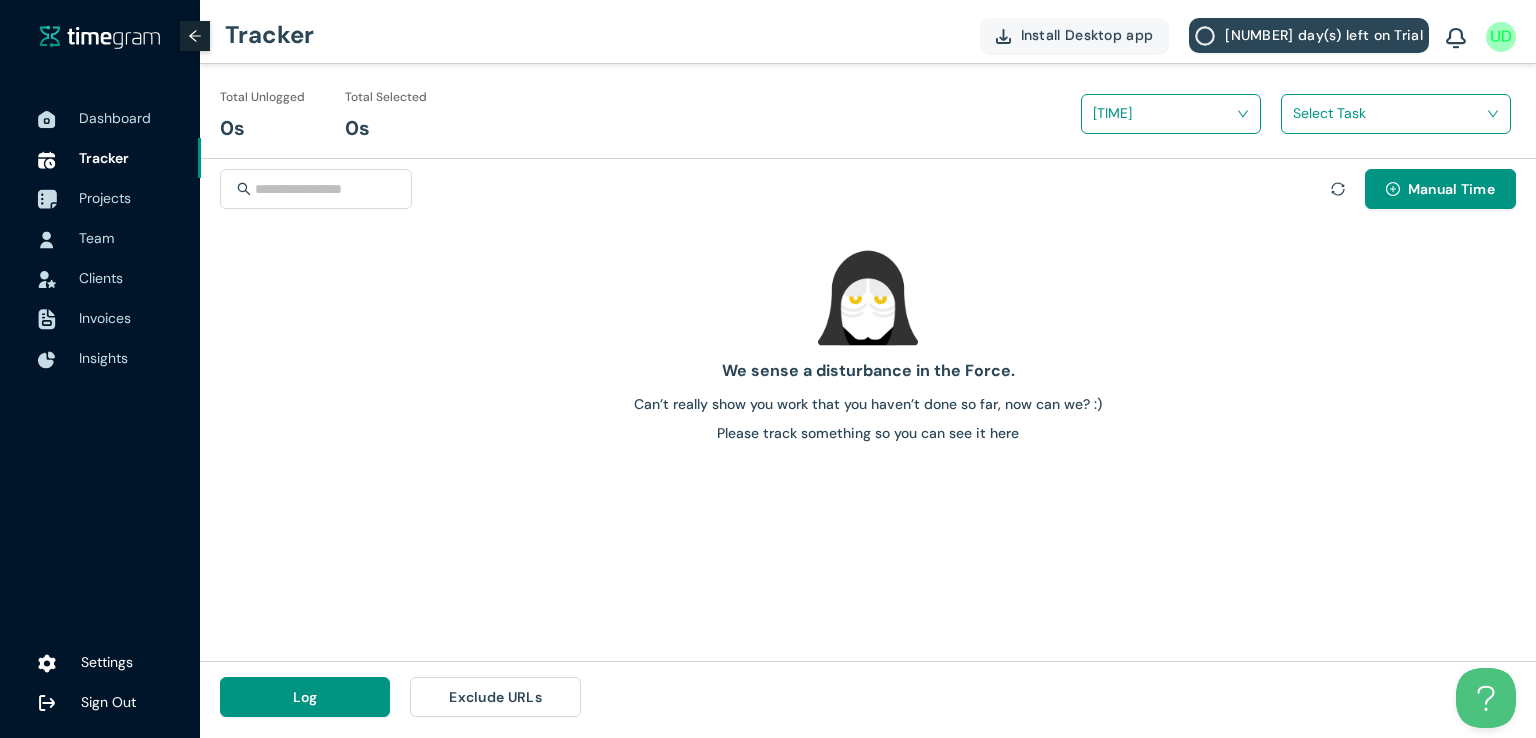 click on "Projects" at bounding box center (105, 198) 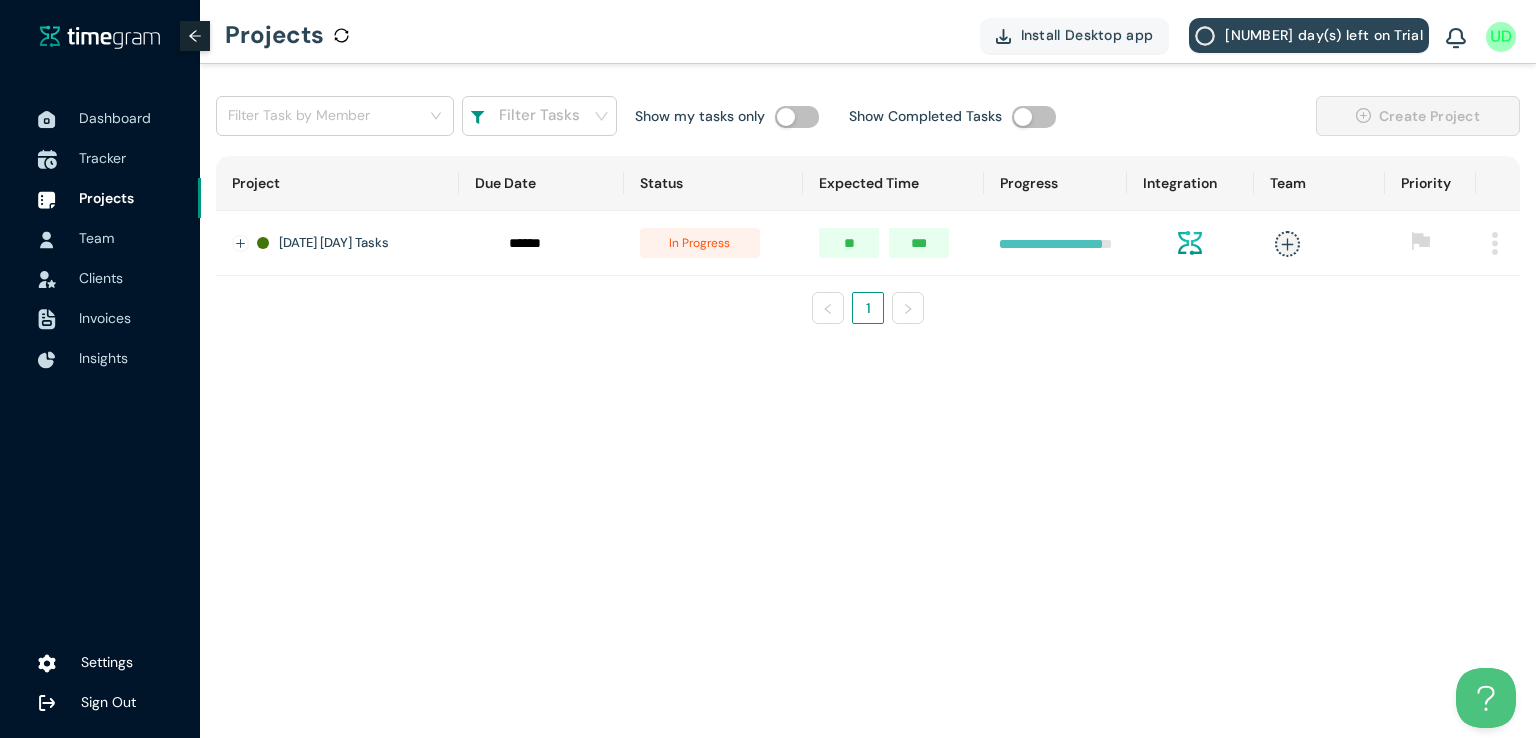 click on "Tracker" at bounding box center (102, 158) 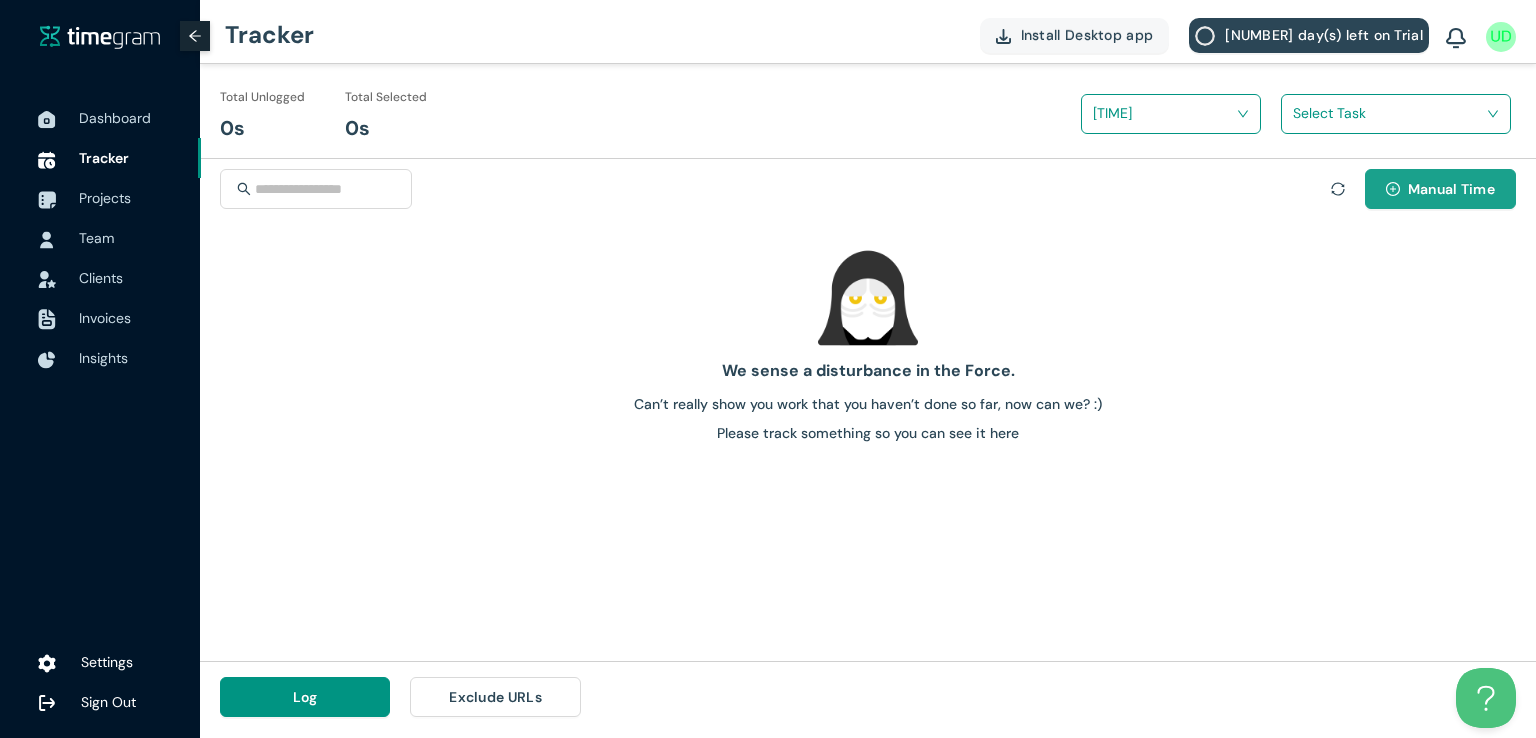 click on "Manual Time" at bounding box center [1451, 189] 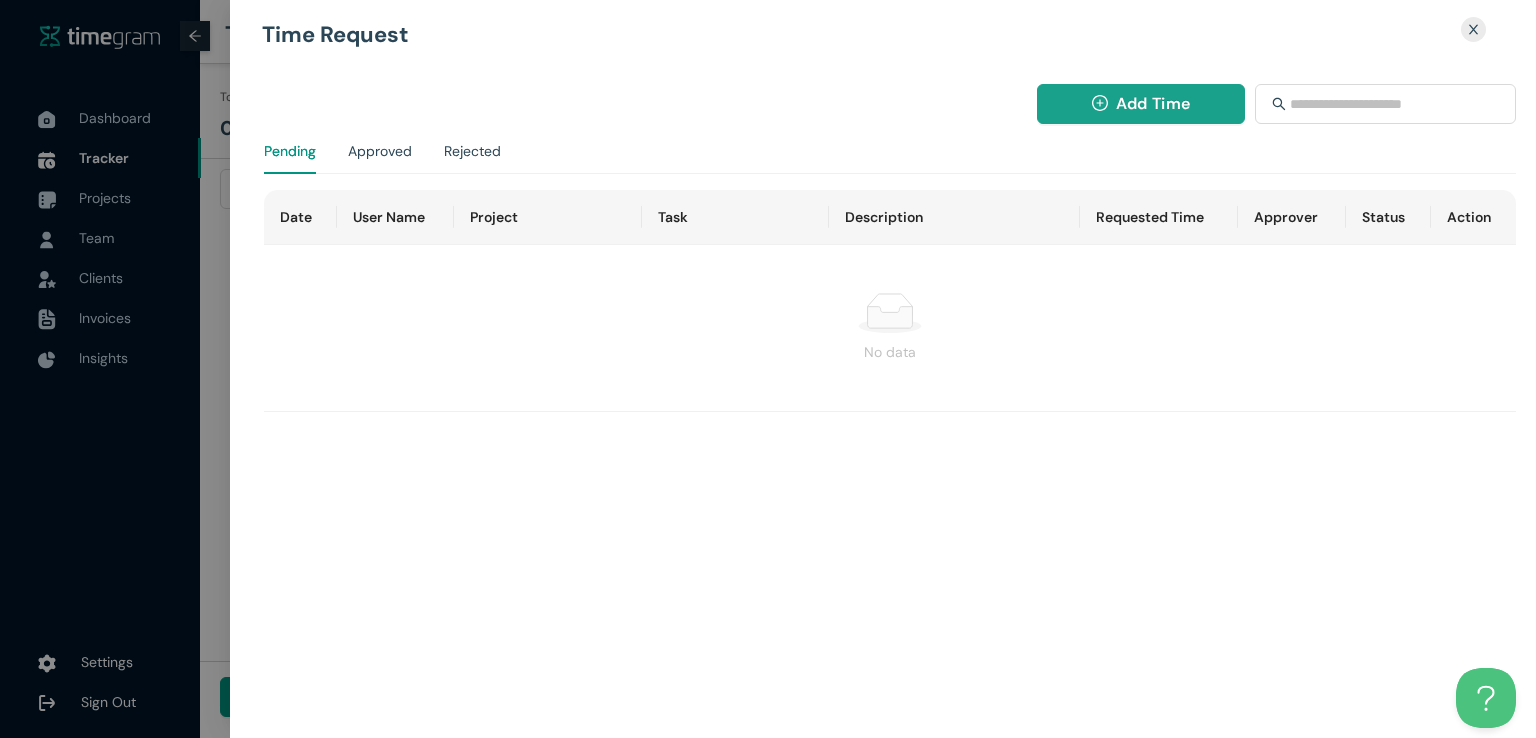 click on "Add Time" at bounding box center [1153, 103] 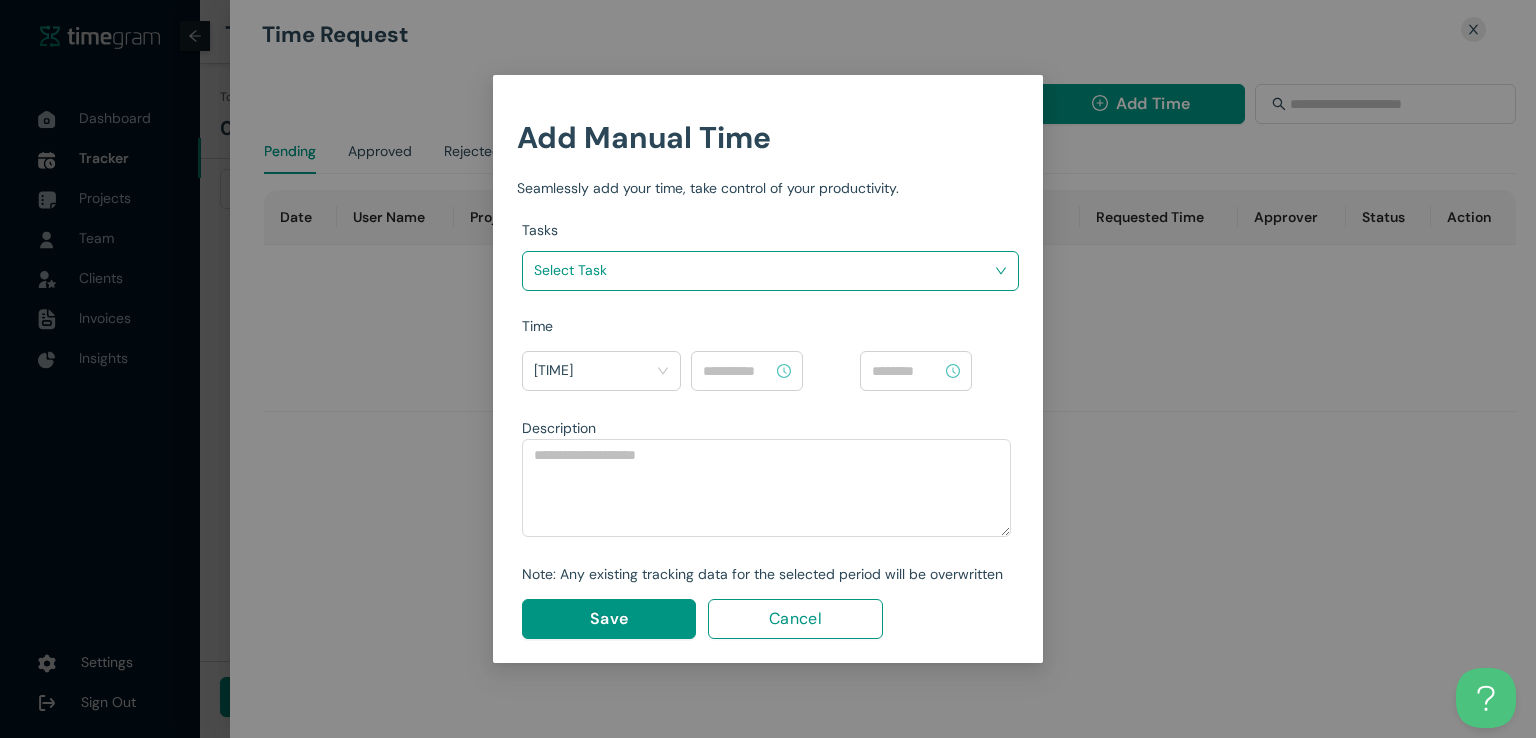 click at bounding box center [763, 270] 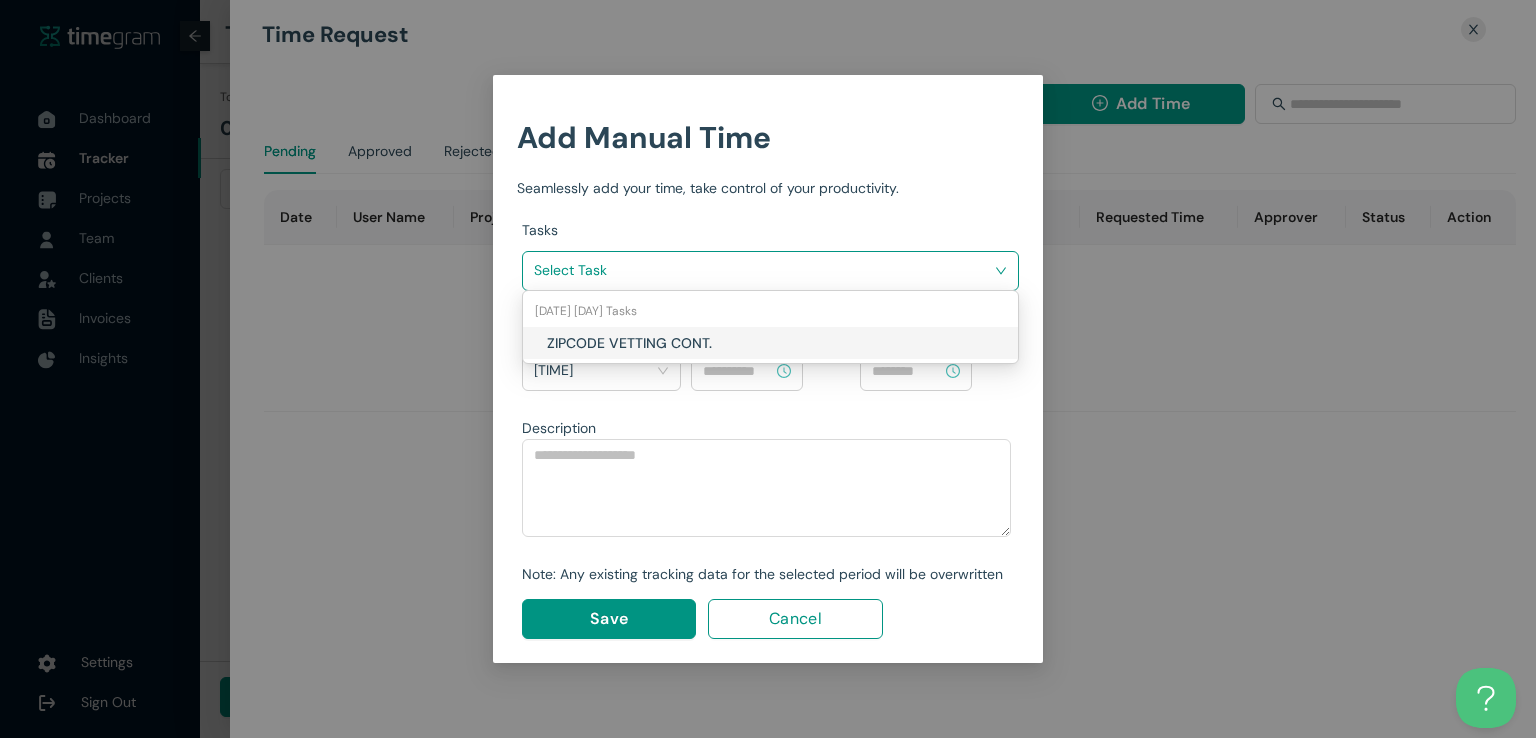 click on "ZIPCODE VETTING CONT." at bounding box center (776, 343) 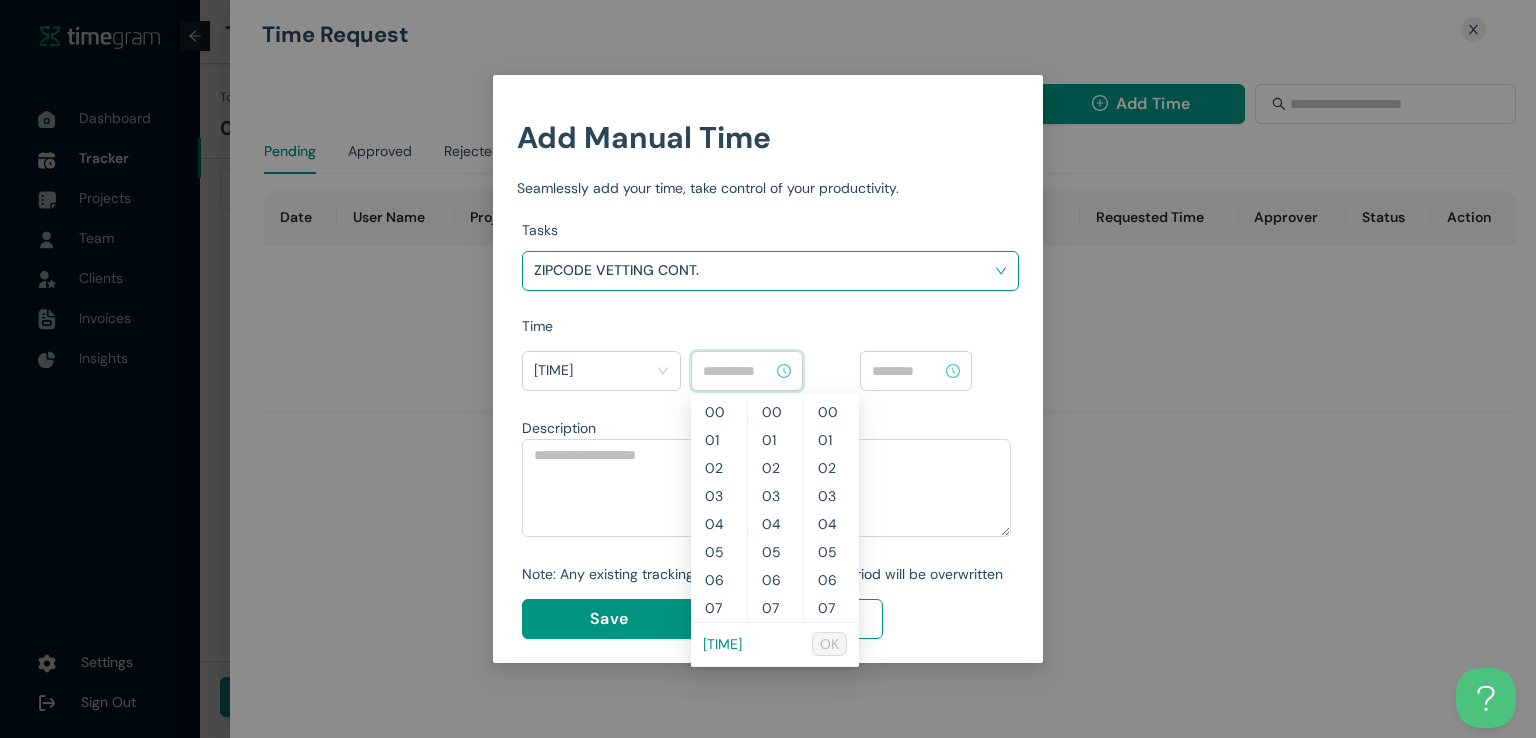 click at bounding box center (738, 371) 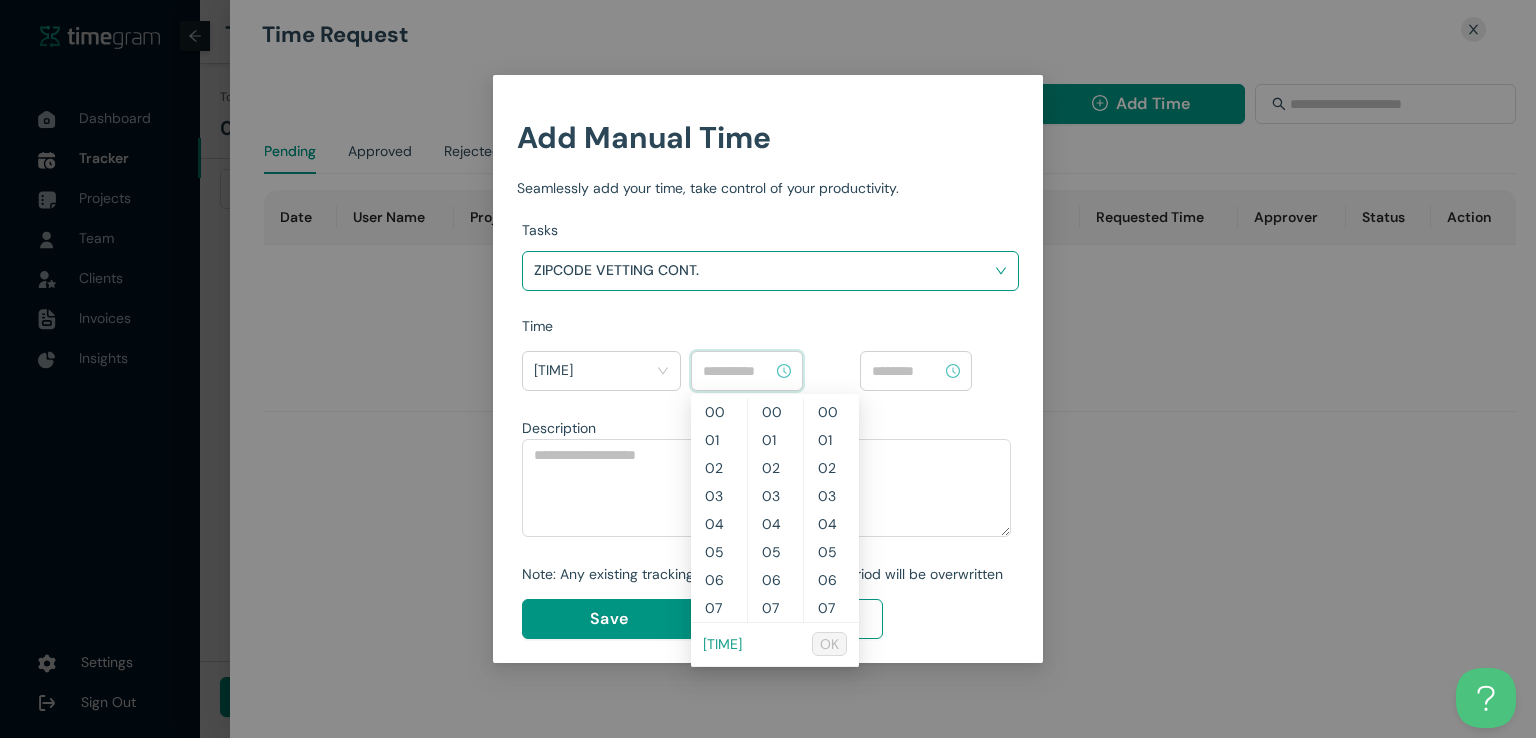 click on "[TIME]" at bounding box center (722, 644) 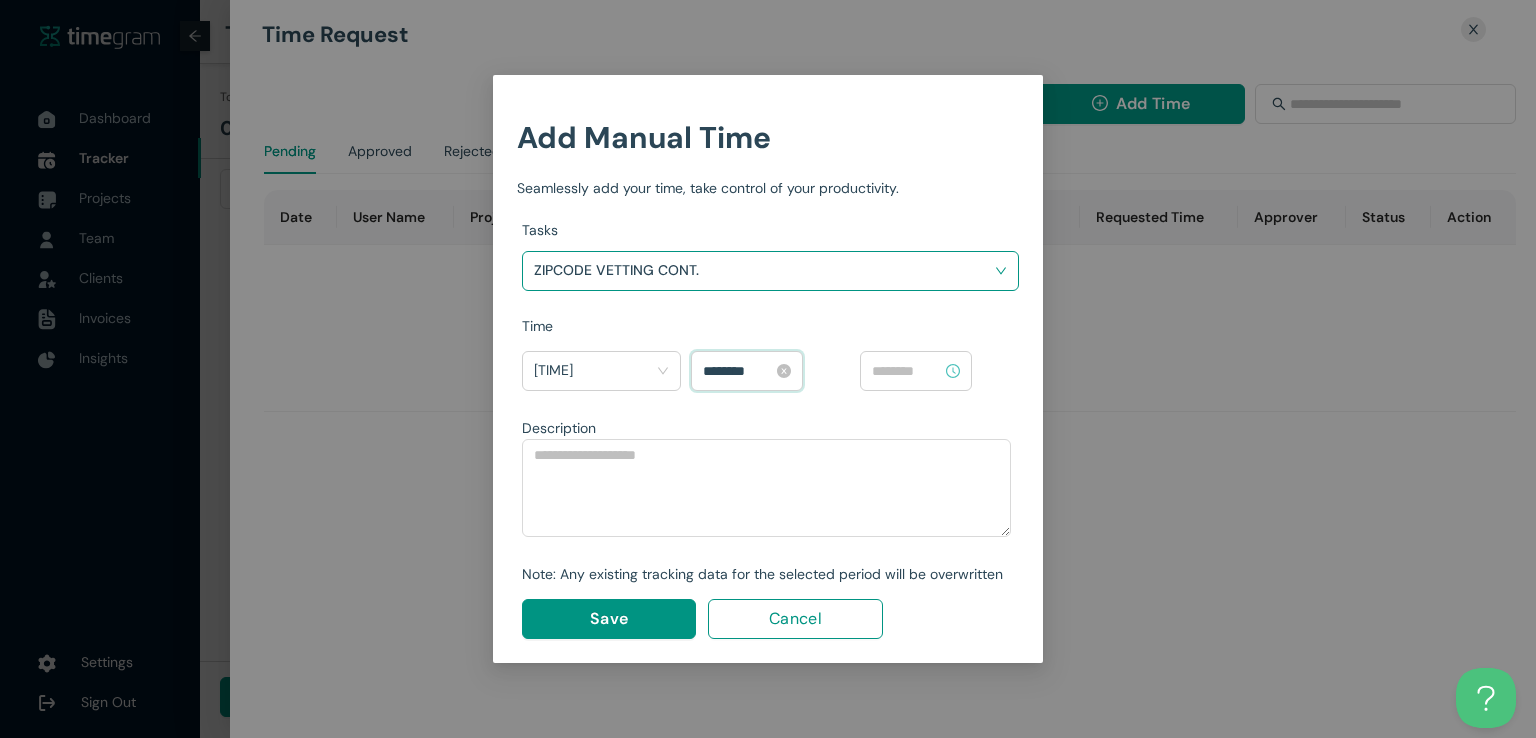 click on "********" at bounding box center [738, 371] 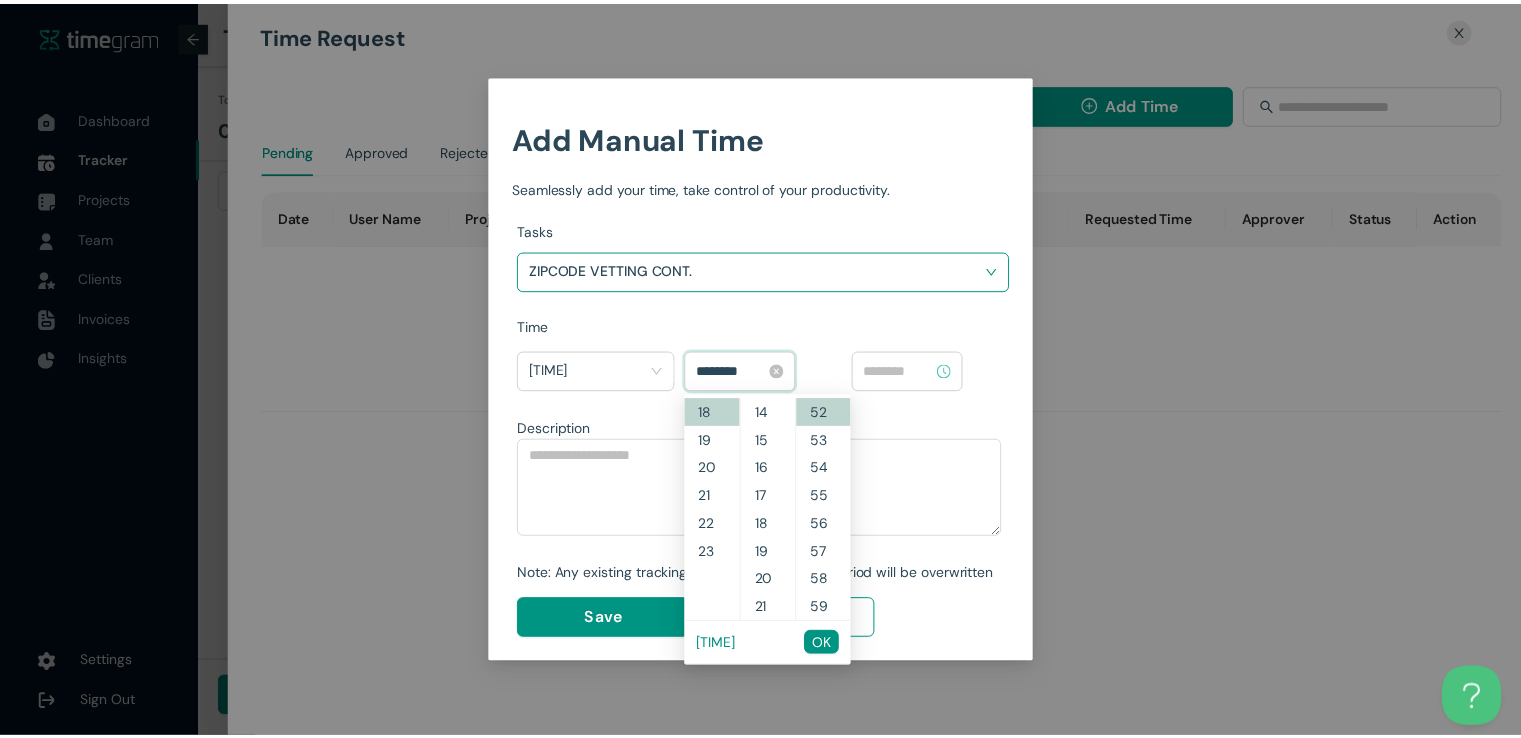 scroll, scrollTop: 280, scrollLeft: 0, axis: vertical 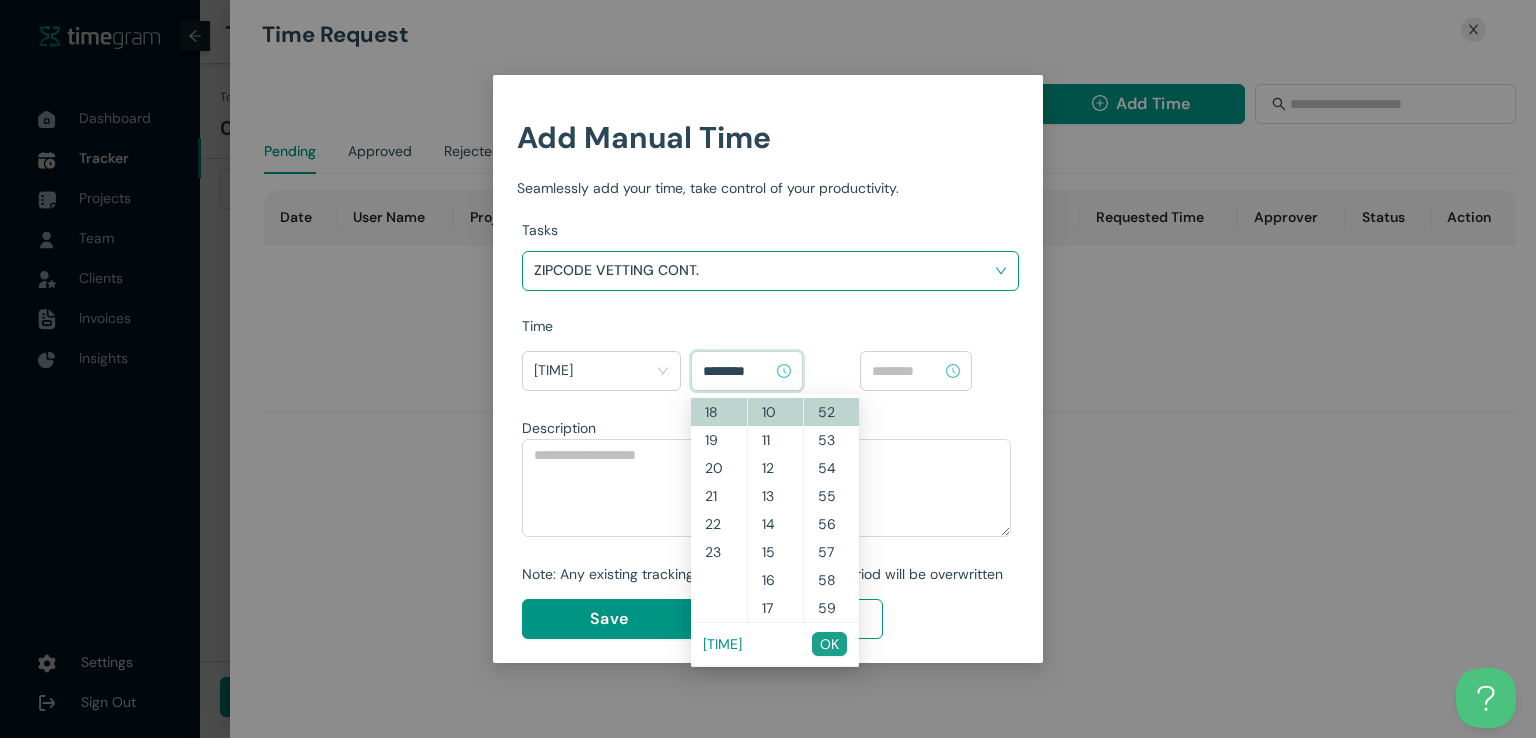 click on "OK" at bounding box center [829, 644] 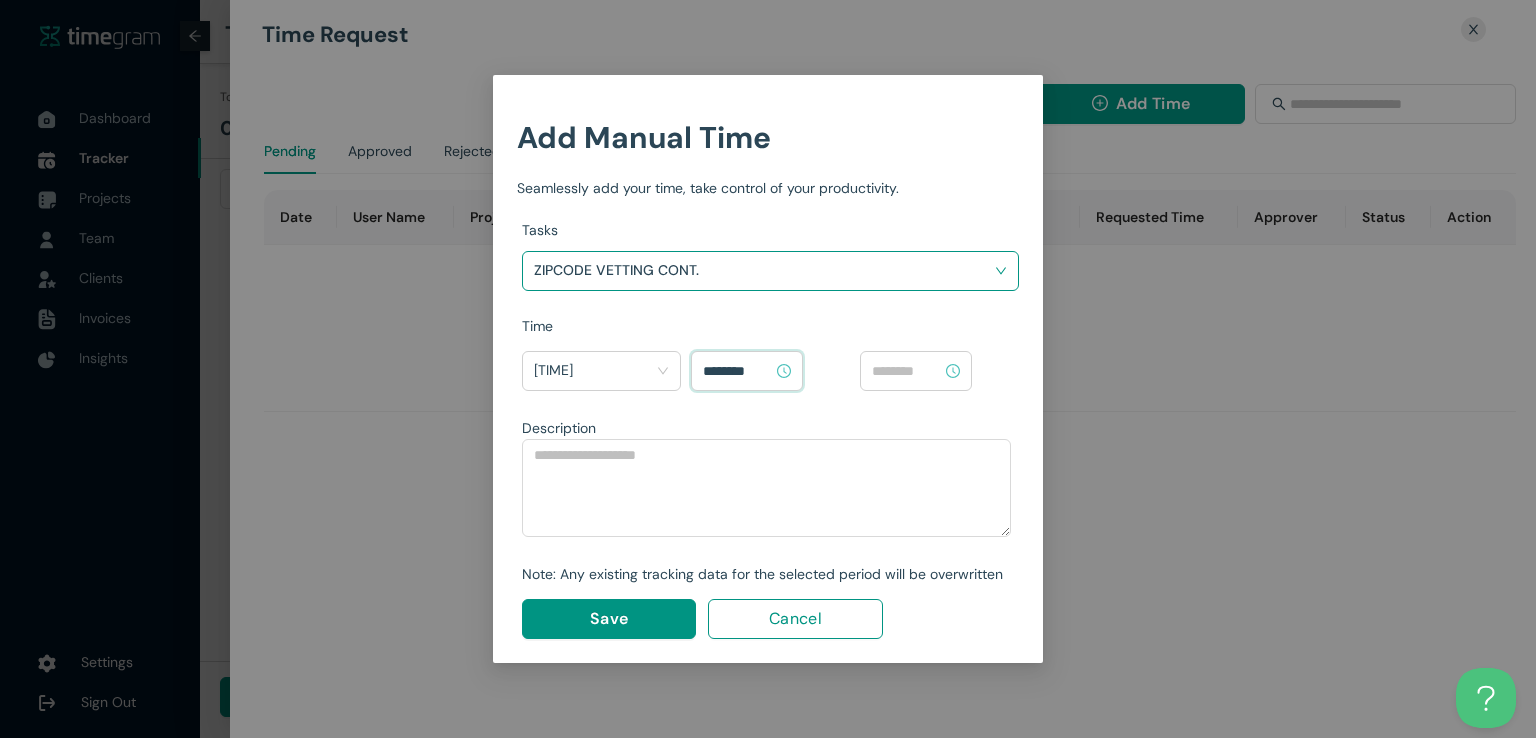 type on "********" 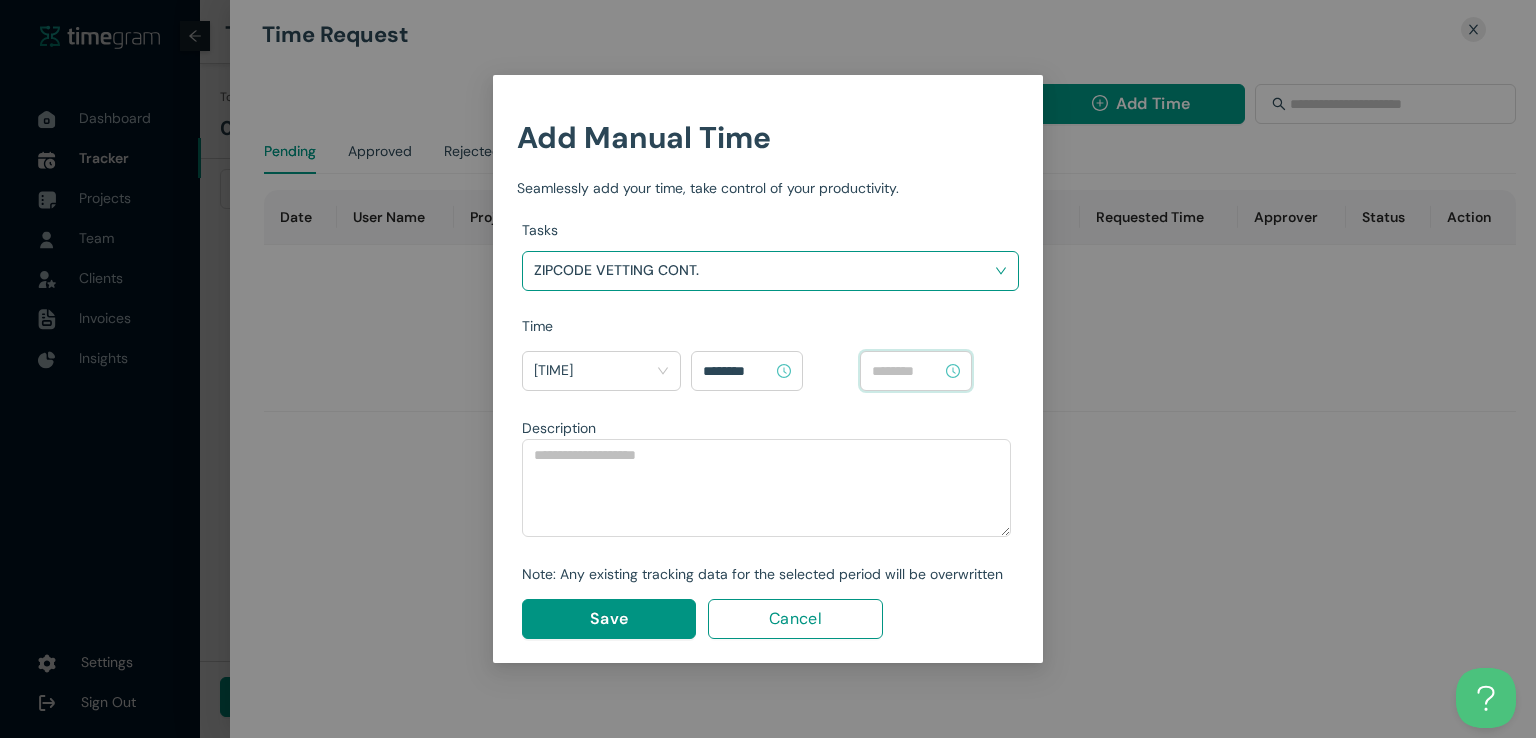 click at bounding box center [907, 371] 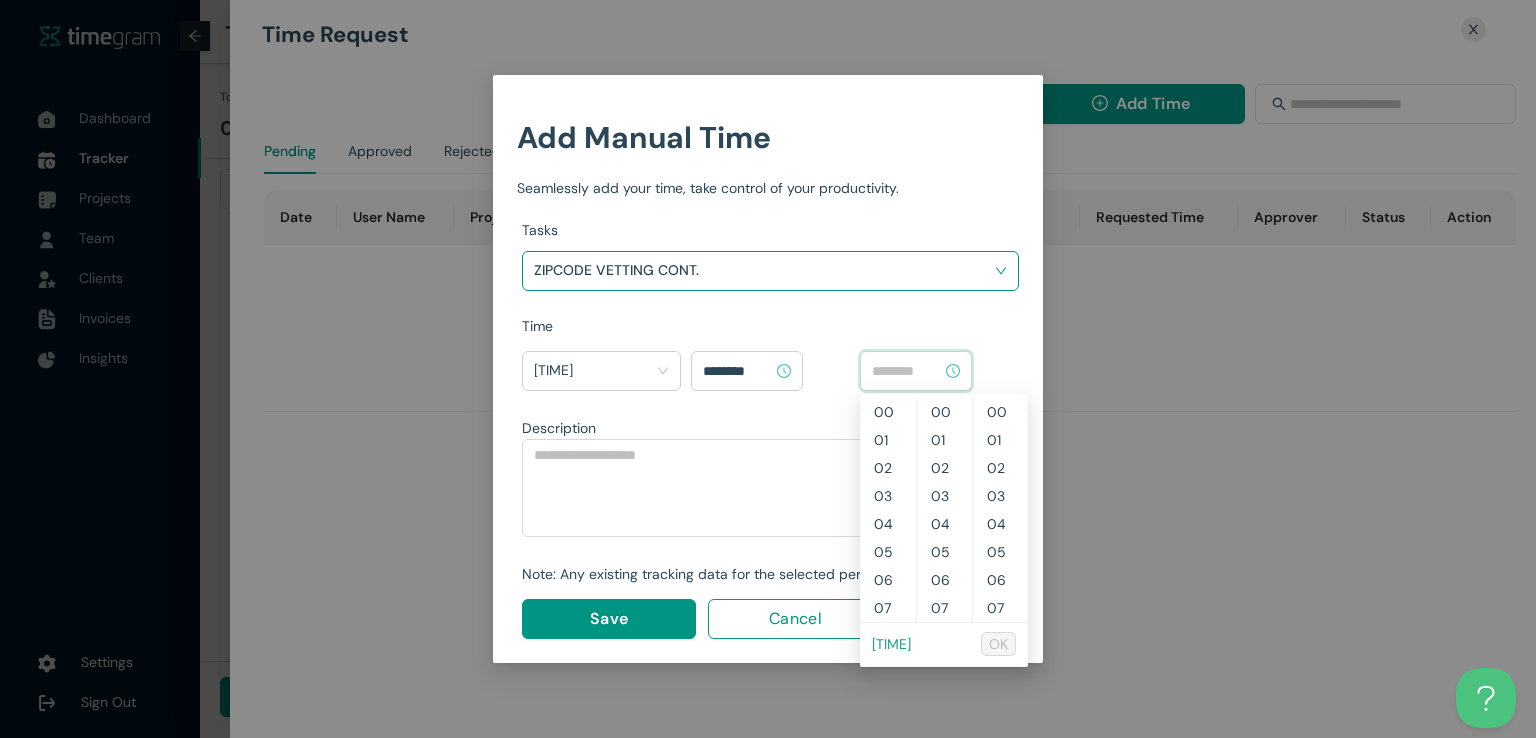 click on "[TIME]" at bounding box center [891, 644] 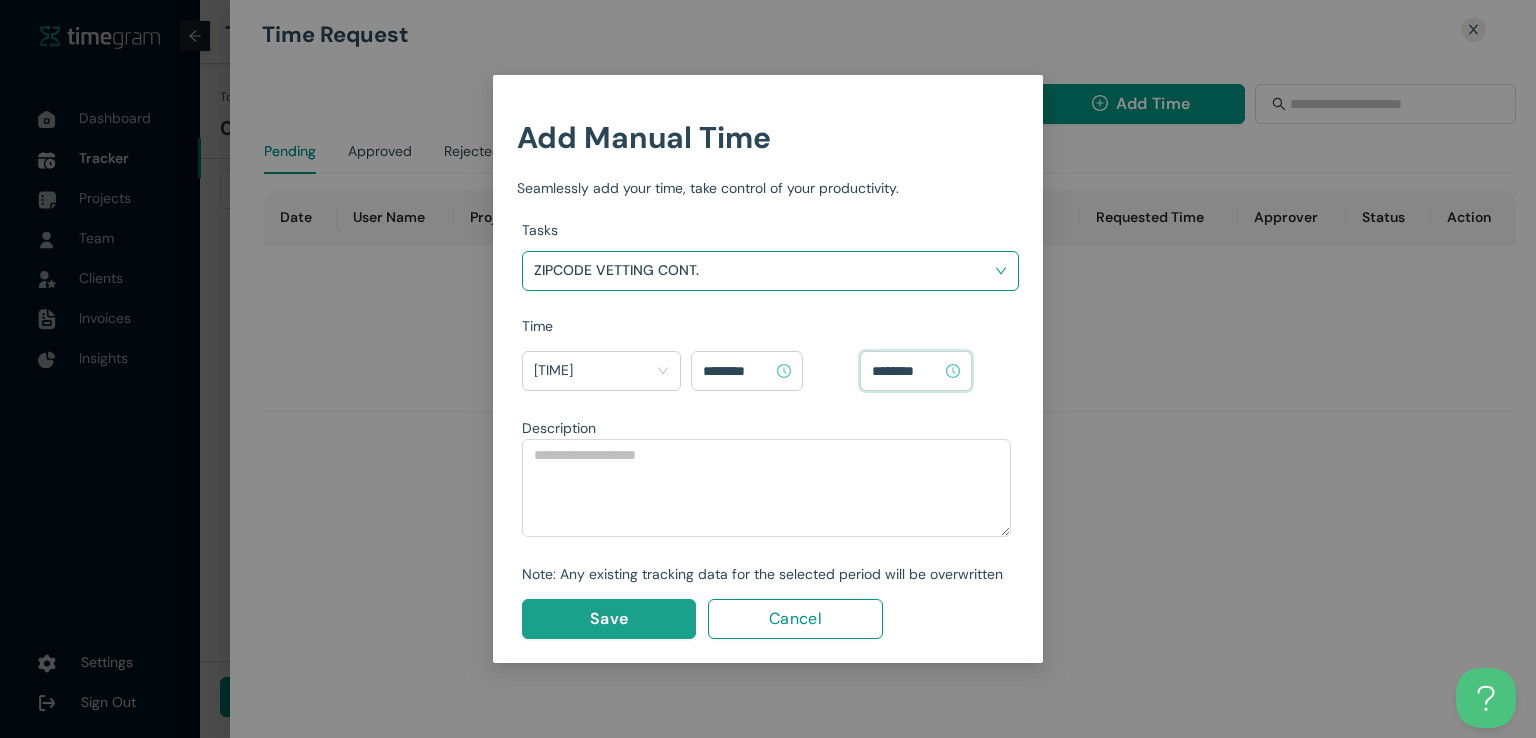 click on "Save" at bounding box center (609, 619) 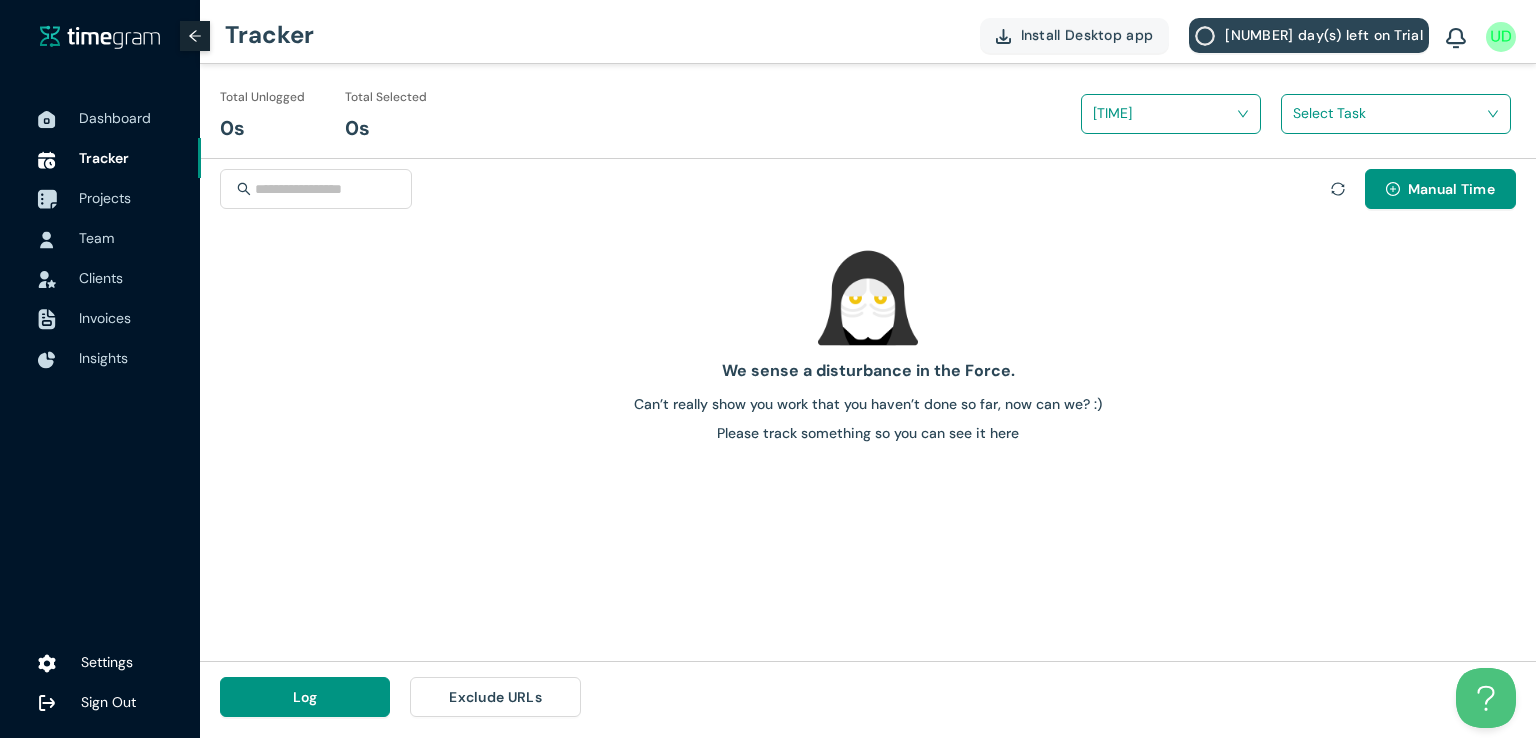 click on "Projects" at bounding box center [100, 198] 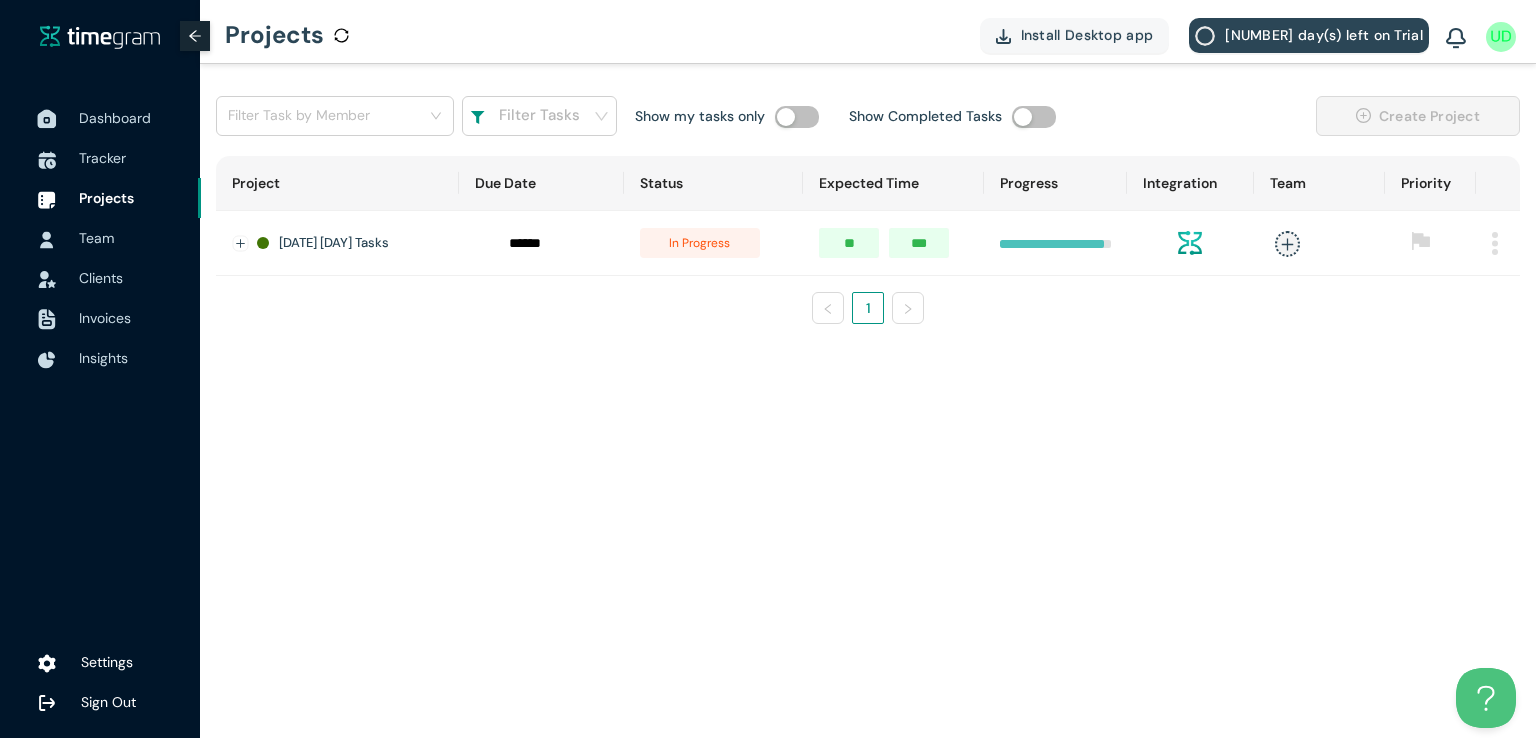 click on "Dashboard" at bounding box center [115, 118] 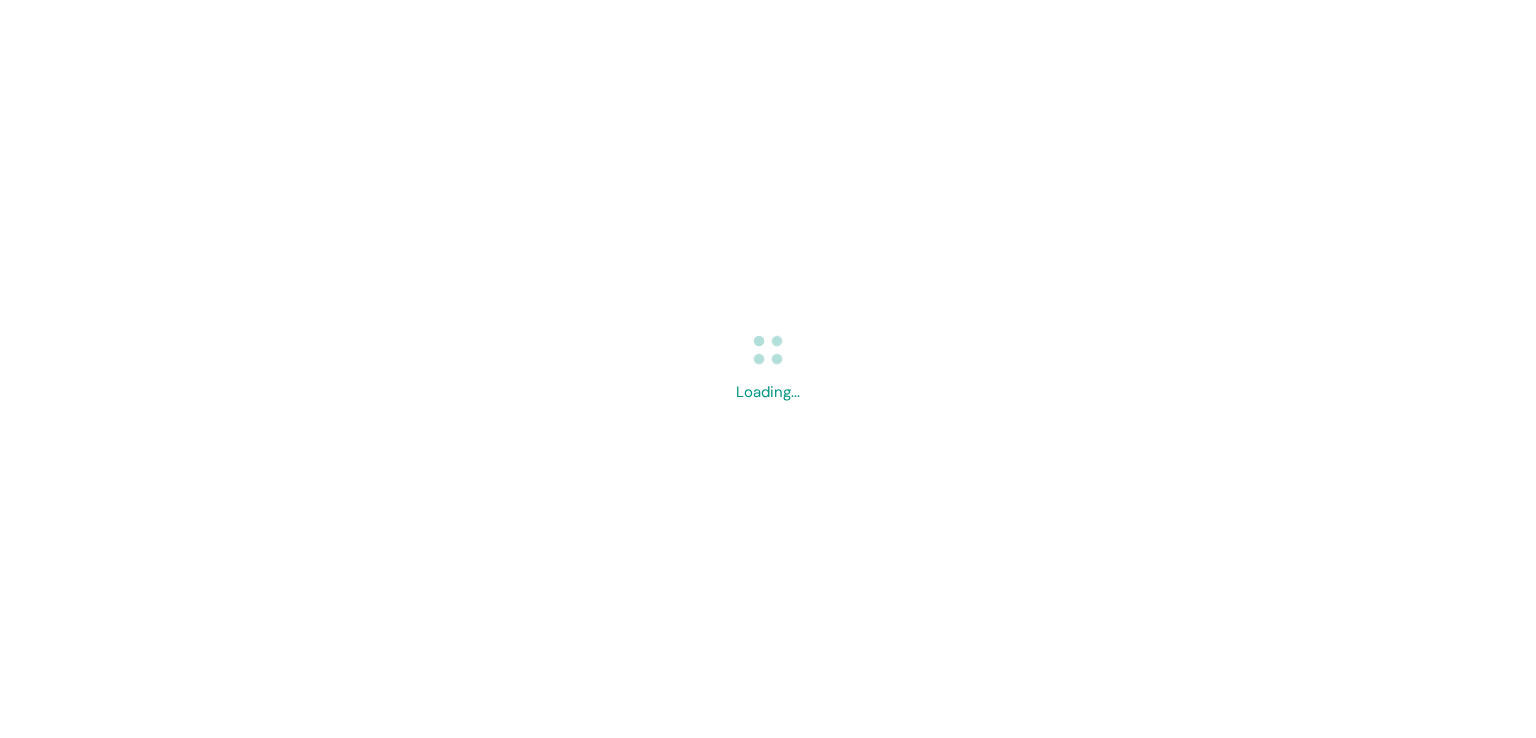 scroll, scrollTop: 0, scrollLeft: 0, axis: both 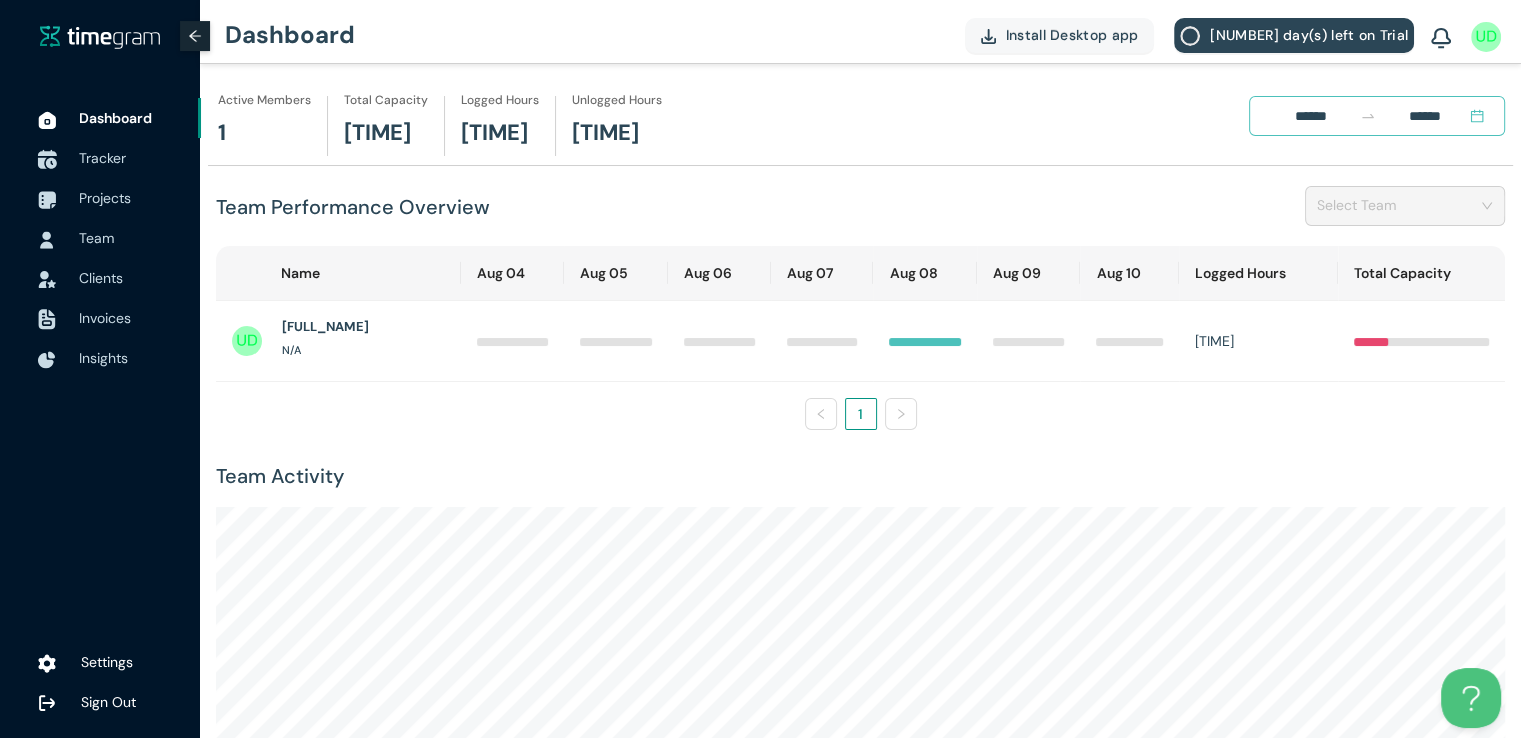 click on "Tracker" at bounding box center (102, 158) 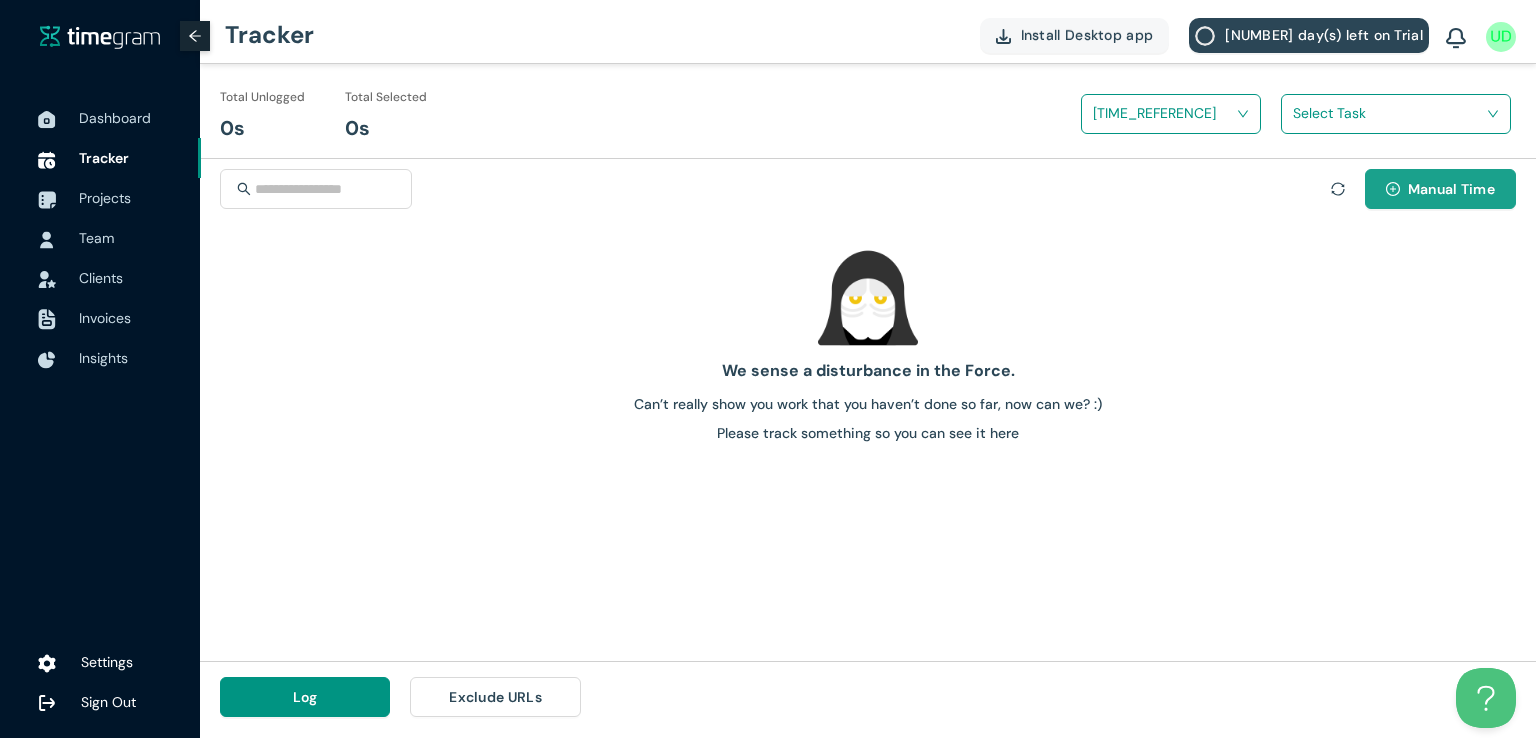 click 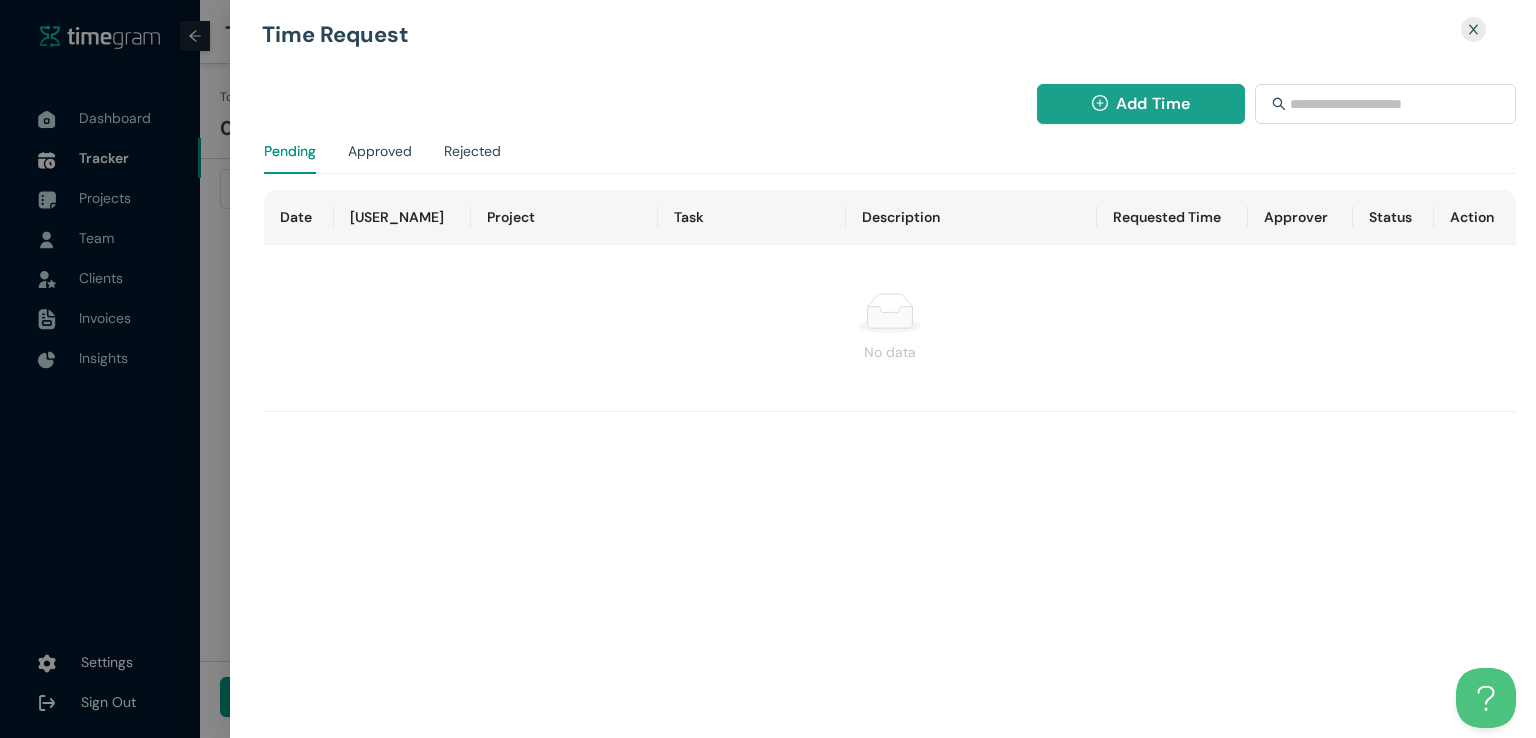 click 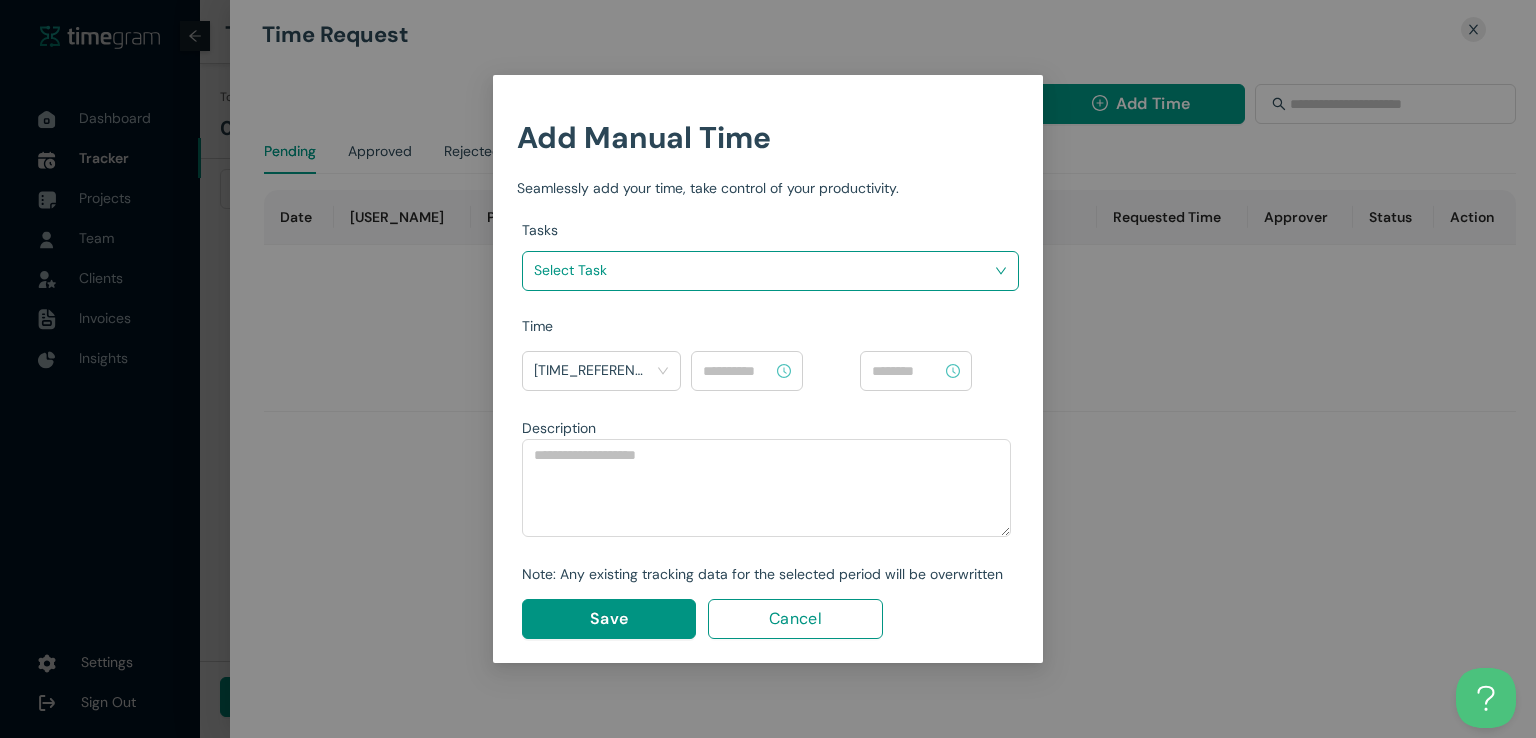 click at bounding box center [763, 270] 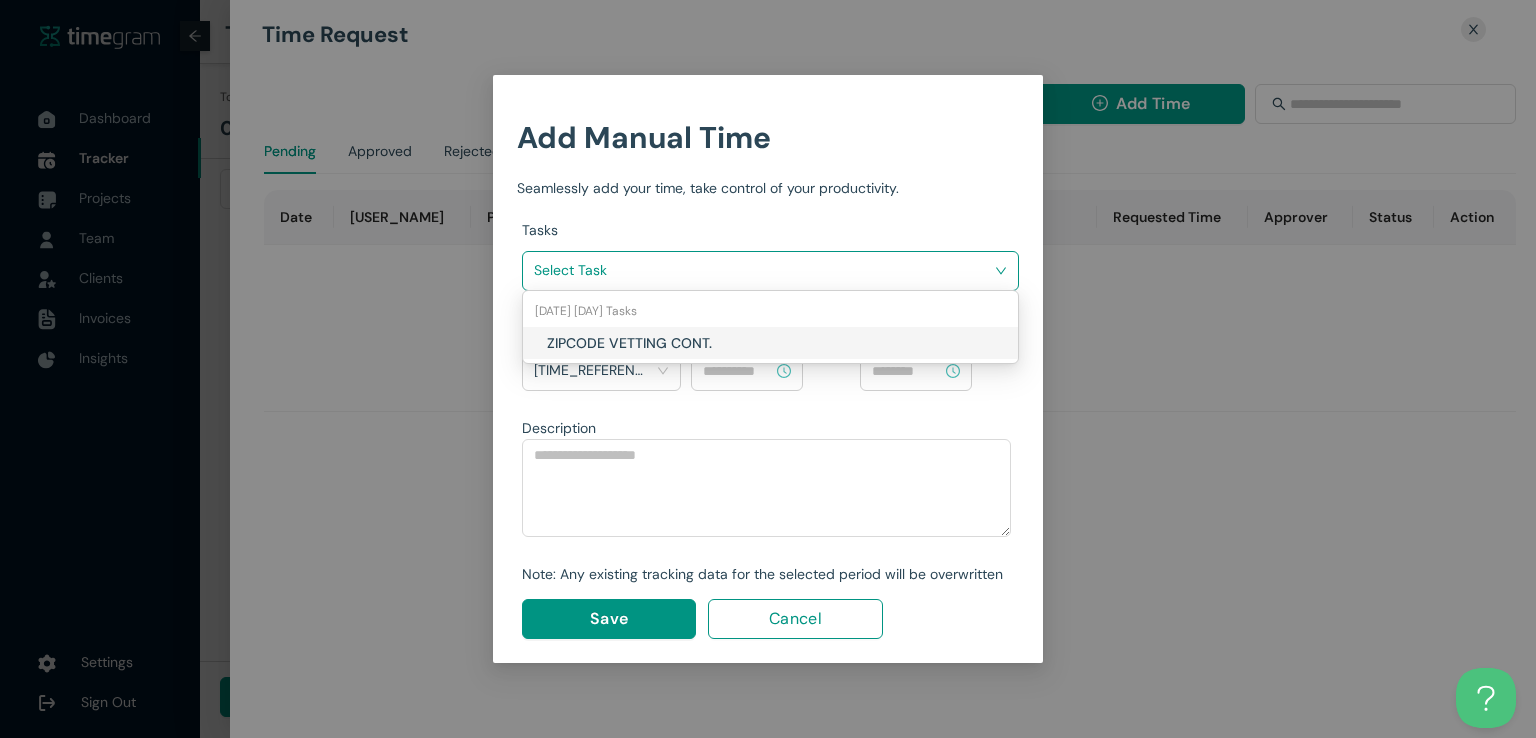 click on "ZIPCODE VETTING CONT." at bounding box center (664, 343) 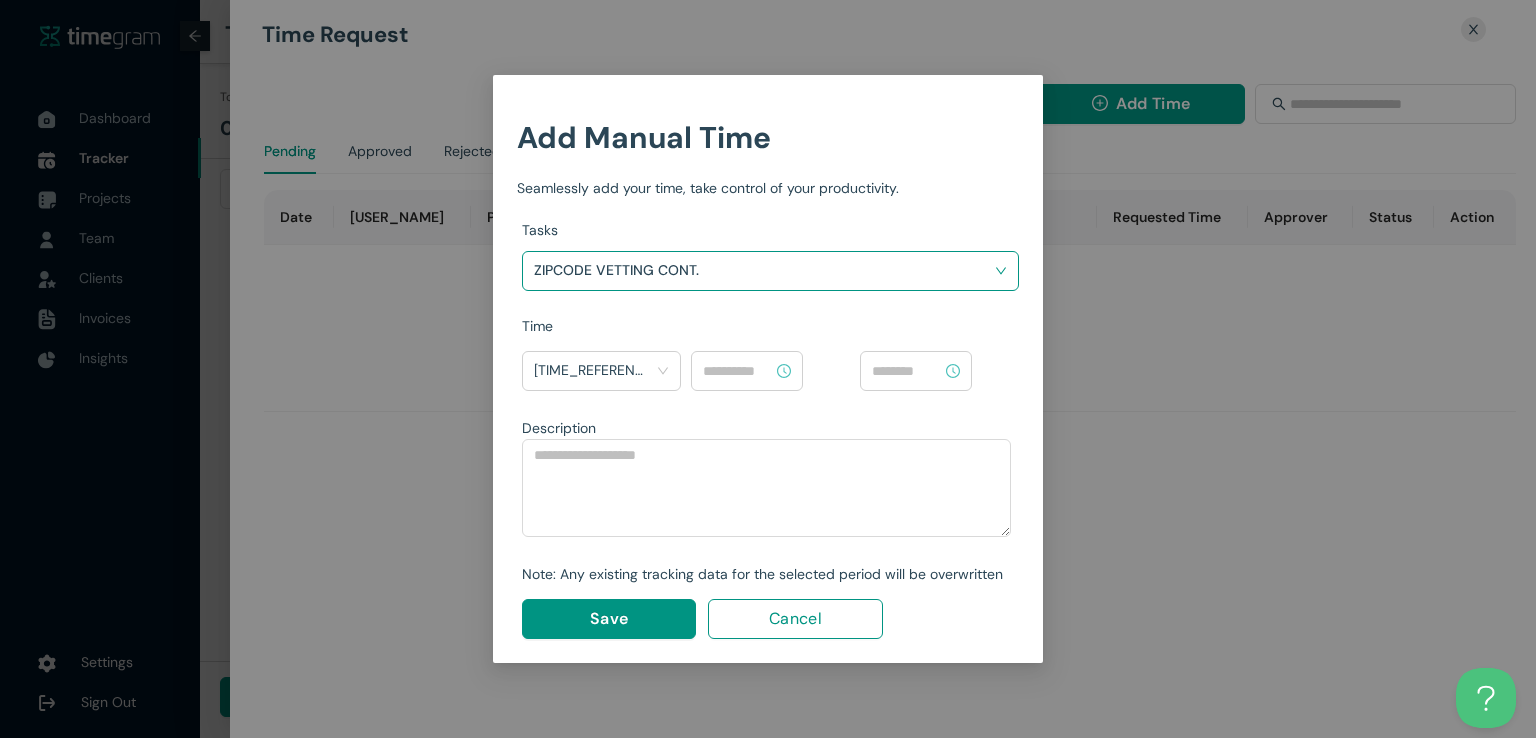click at bounding box center [738, 371] 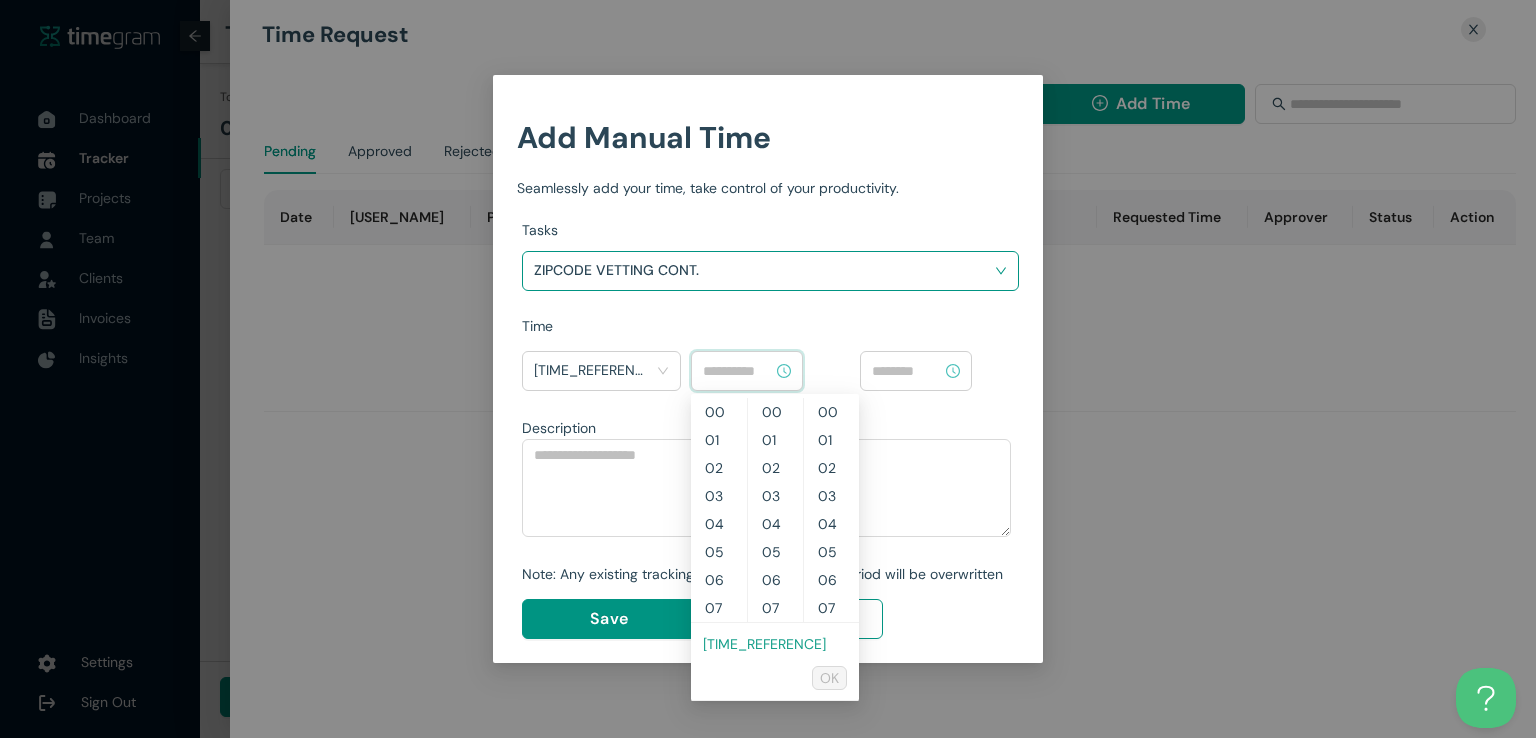 click on "Now" at bounding box center (764, 644) 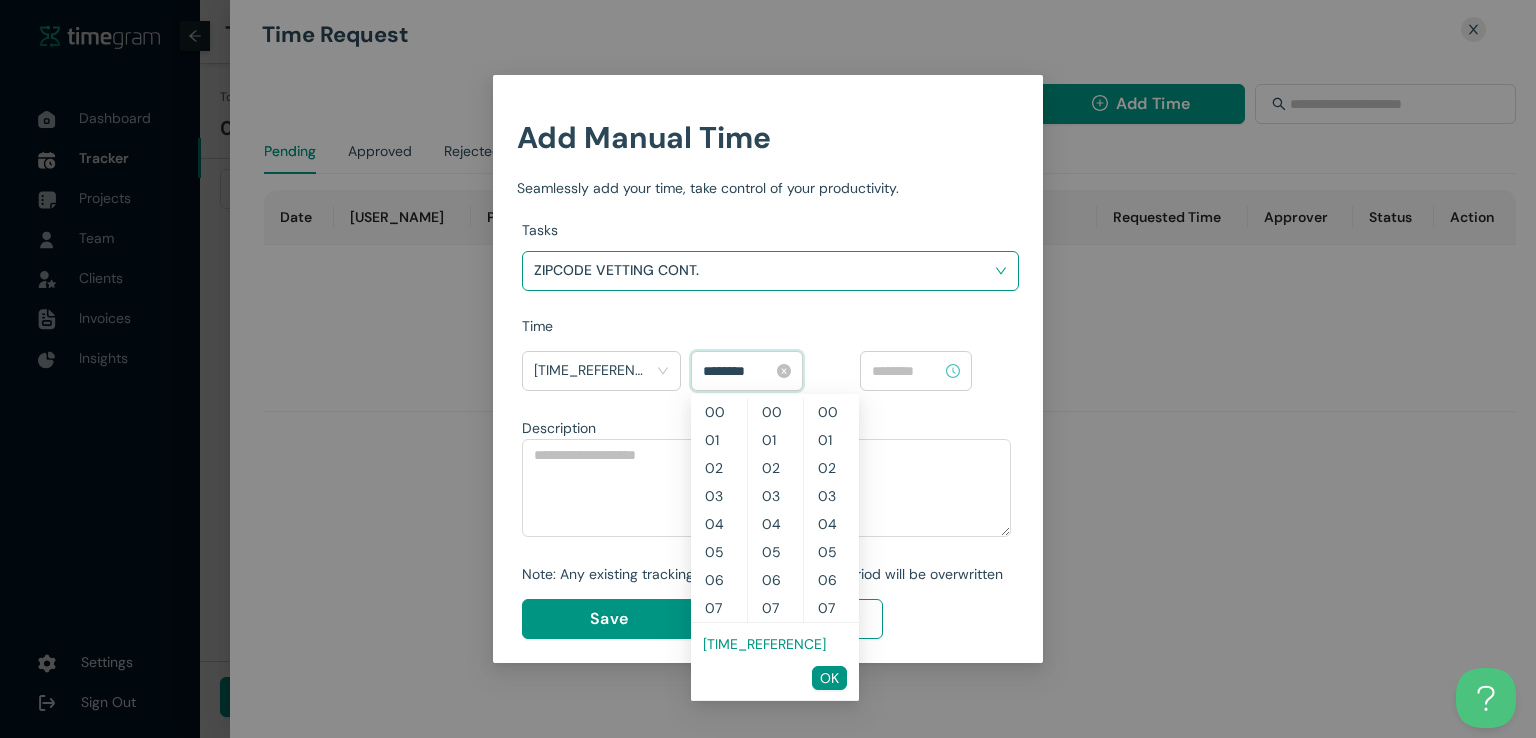 click on "********" at bounding box center [738, 371] 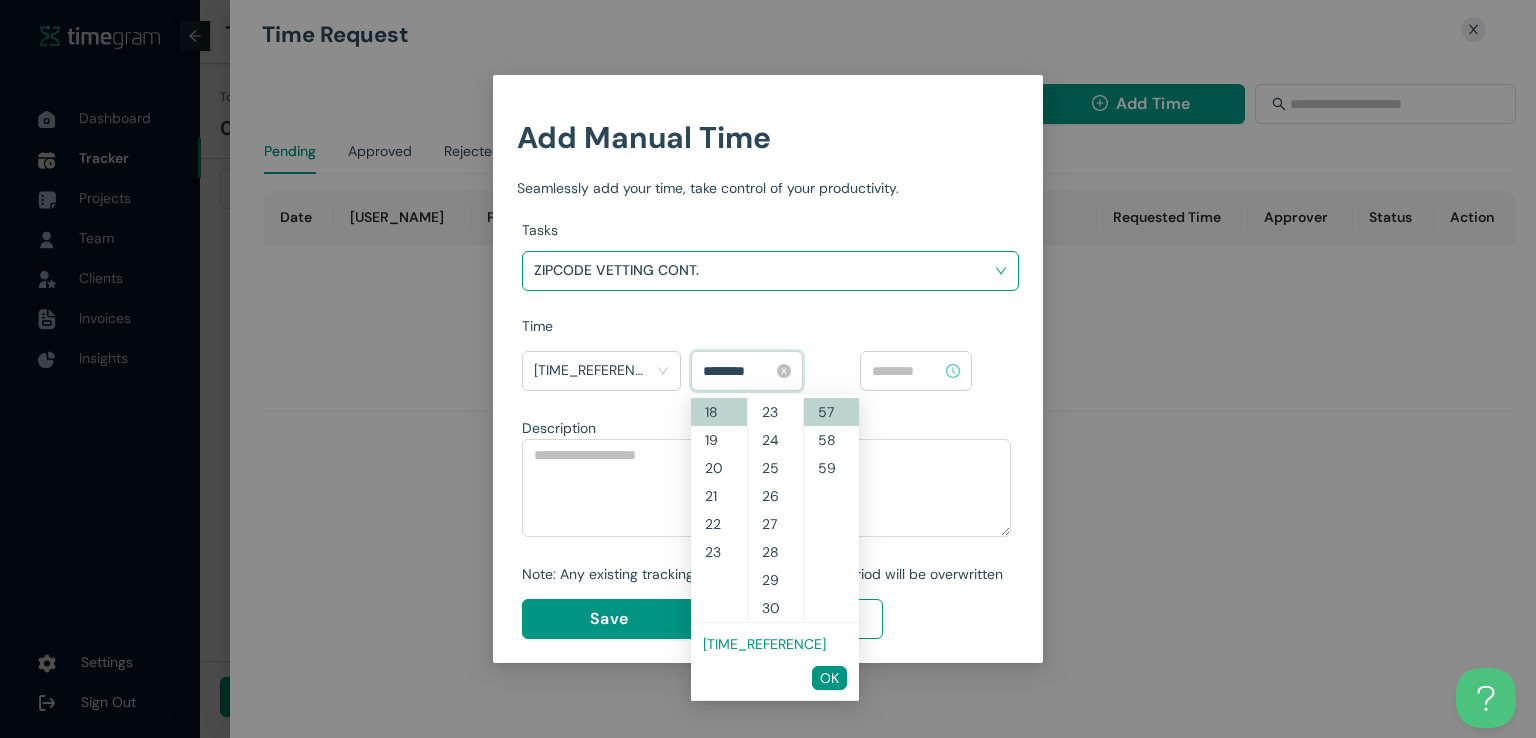scroll, scrollTop: 588, scrollLeft: 0, axis: vertical 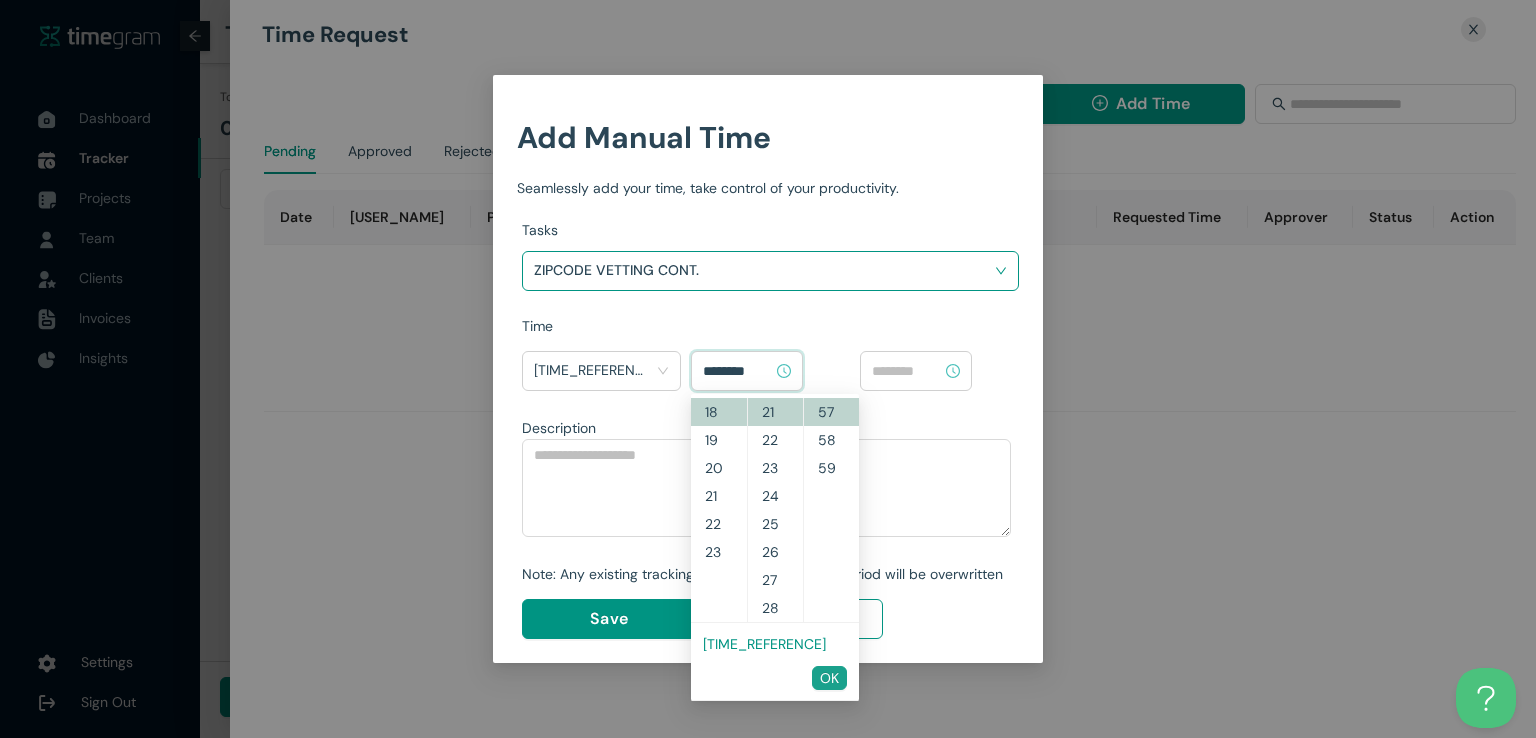 click on "OK" at bounding box center [829, 678] 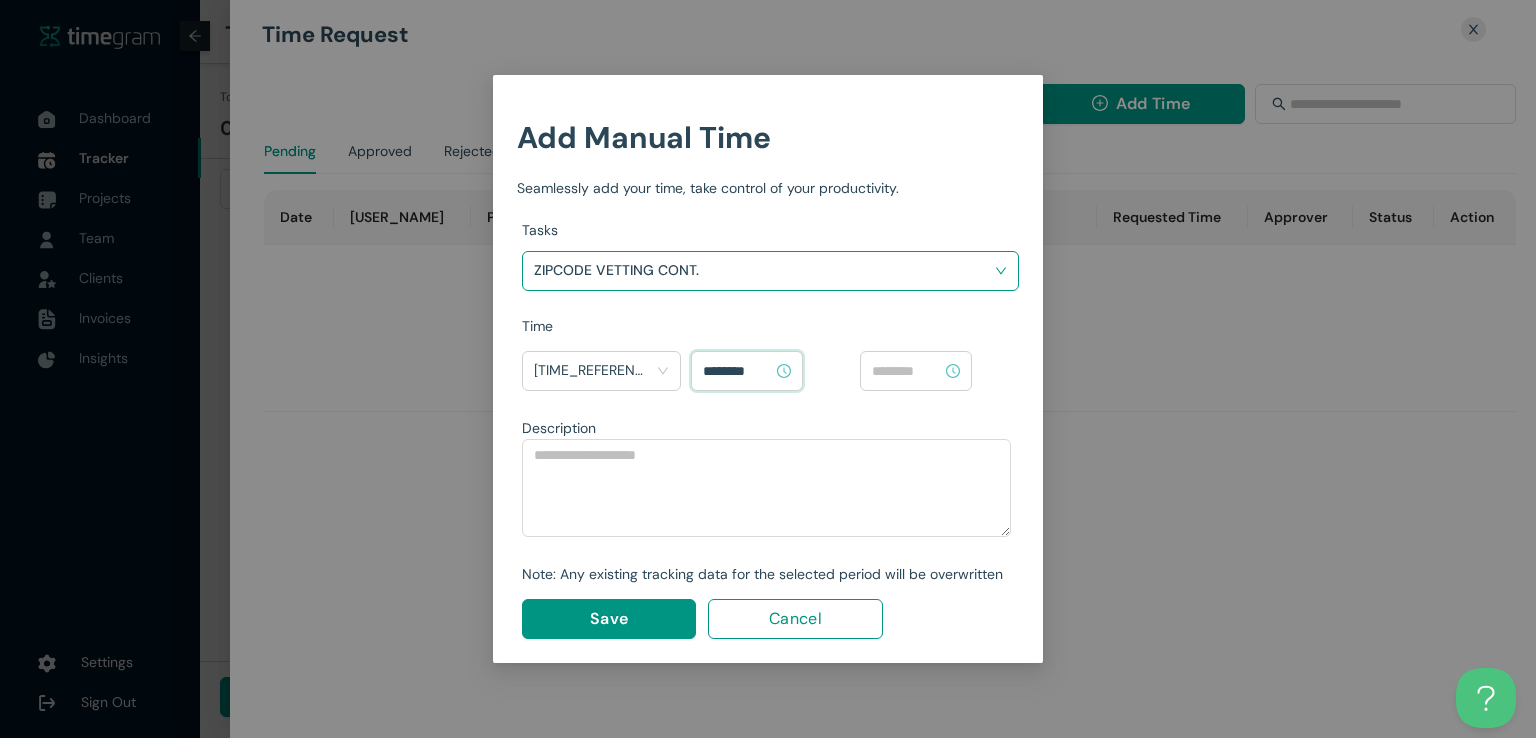 type on "********" 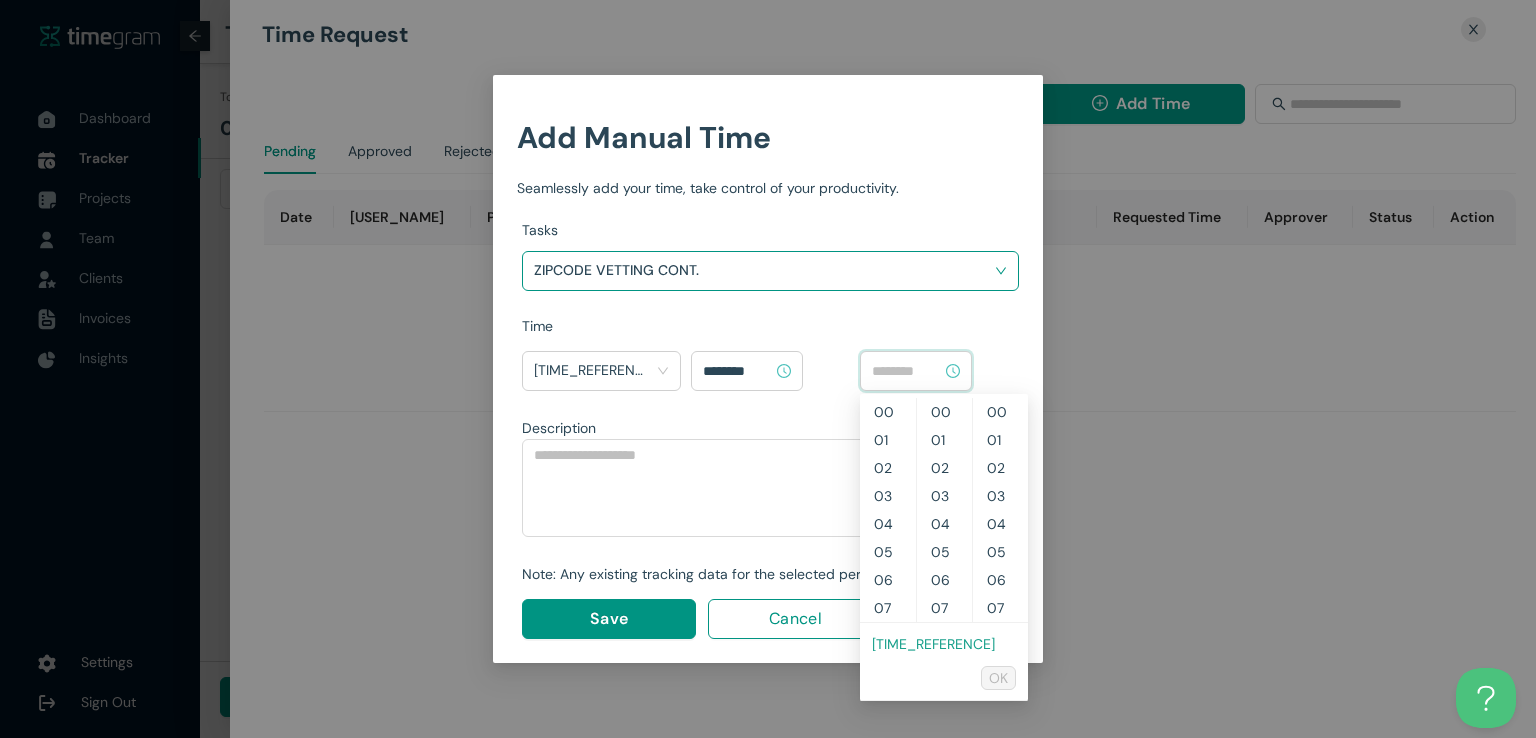 click on "[TIME]" at bounding box center (933, 644) 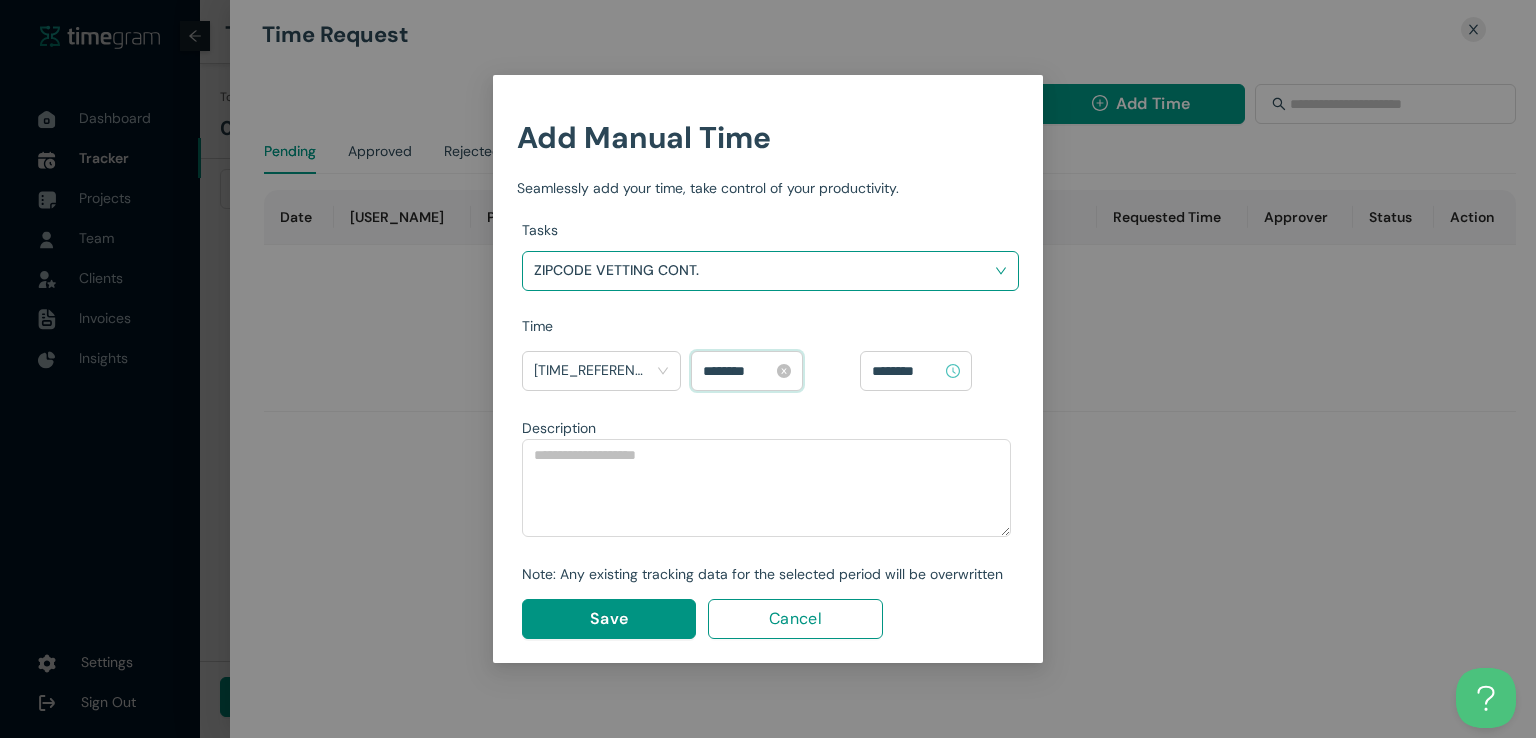 click on "********" at bounding box center (738, 371) 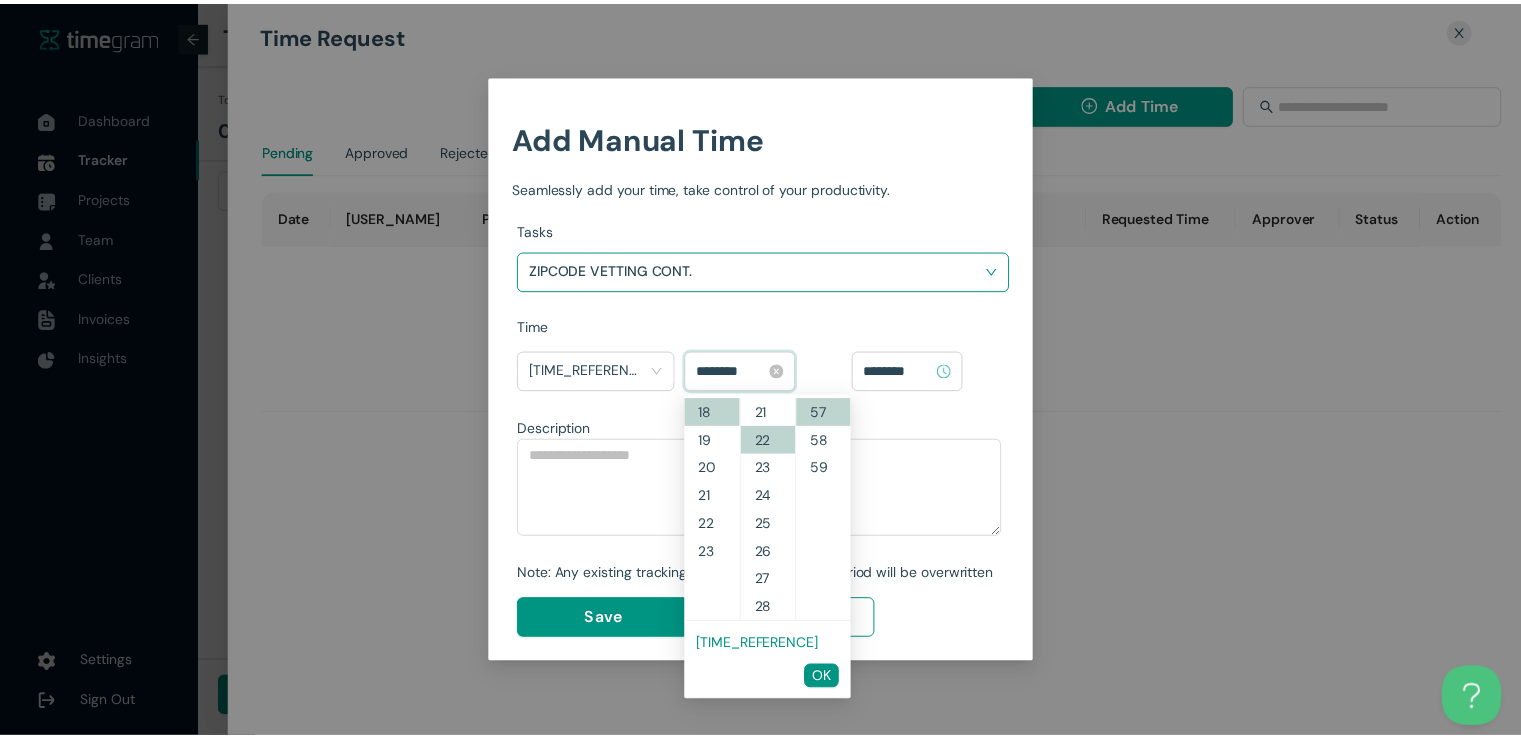 scroll, scrollTop: 616, scrollLeft: 0, axis: vertical 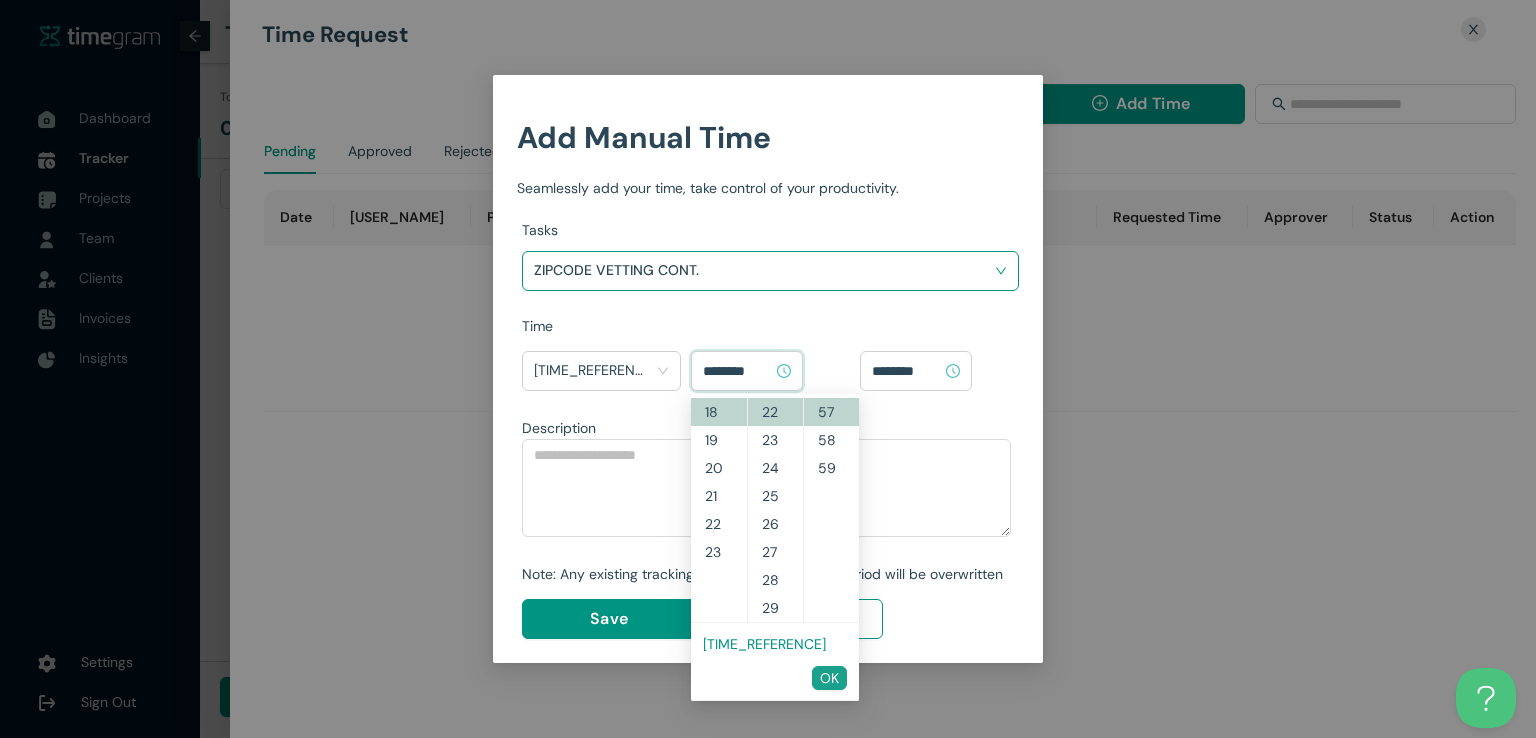 click on "OK" at bounding box center [829, 678] 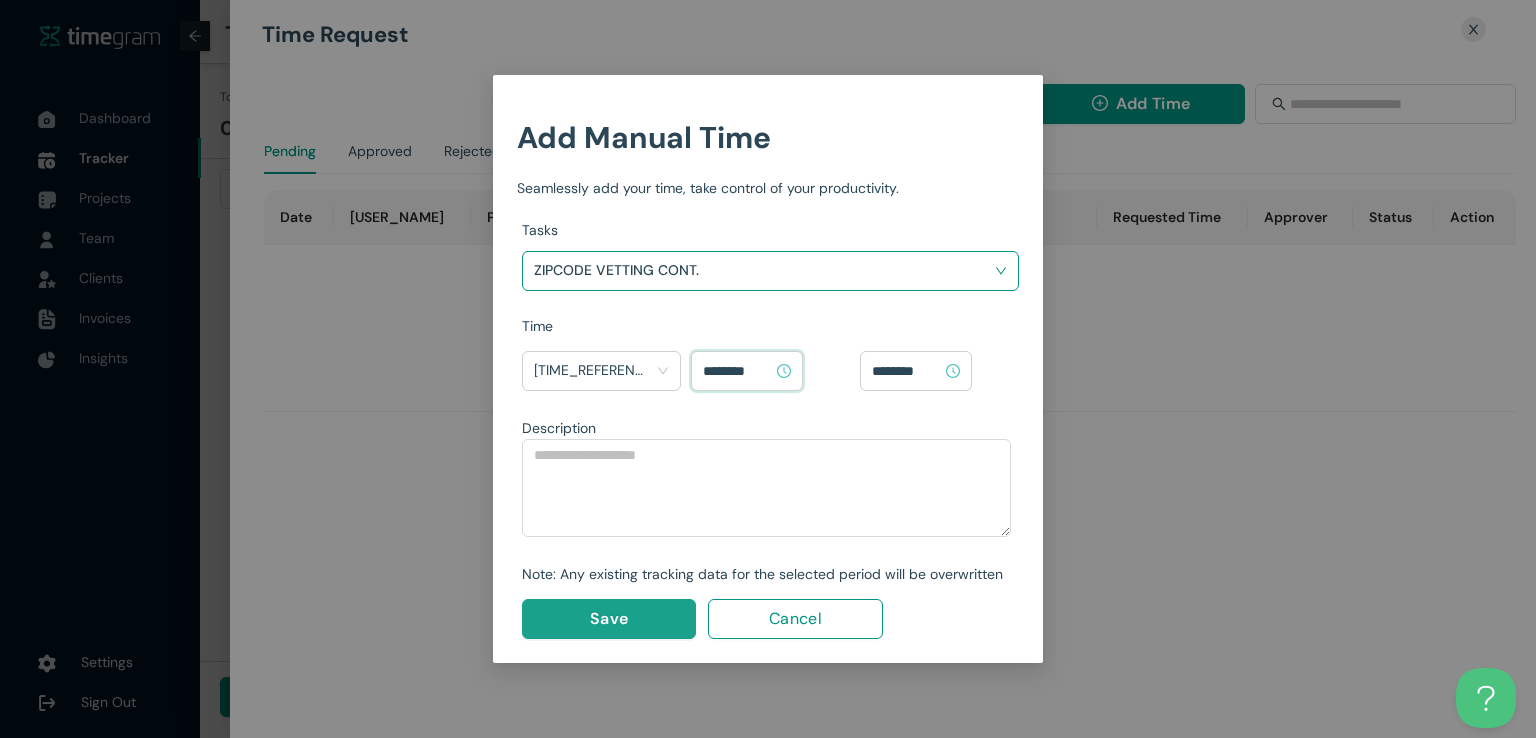 type on "********" 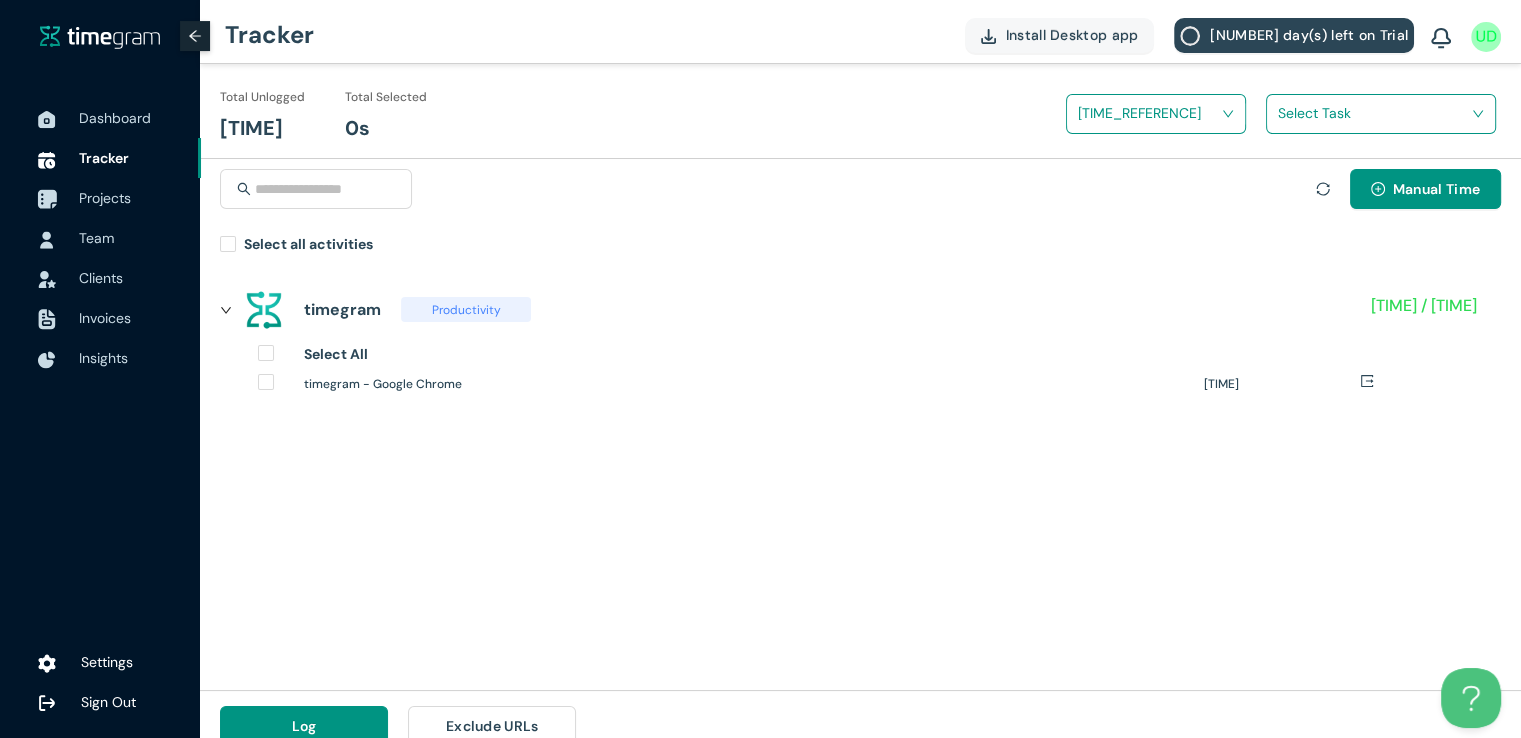 click on "Projects" at bounding box center (105, 198) 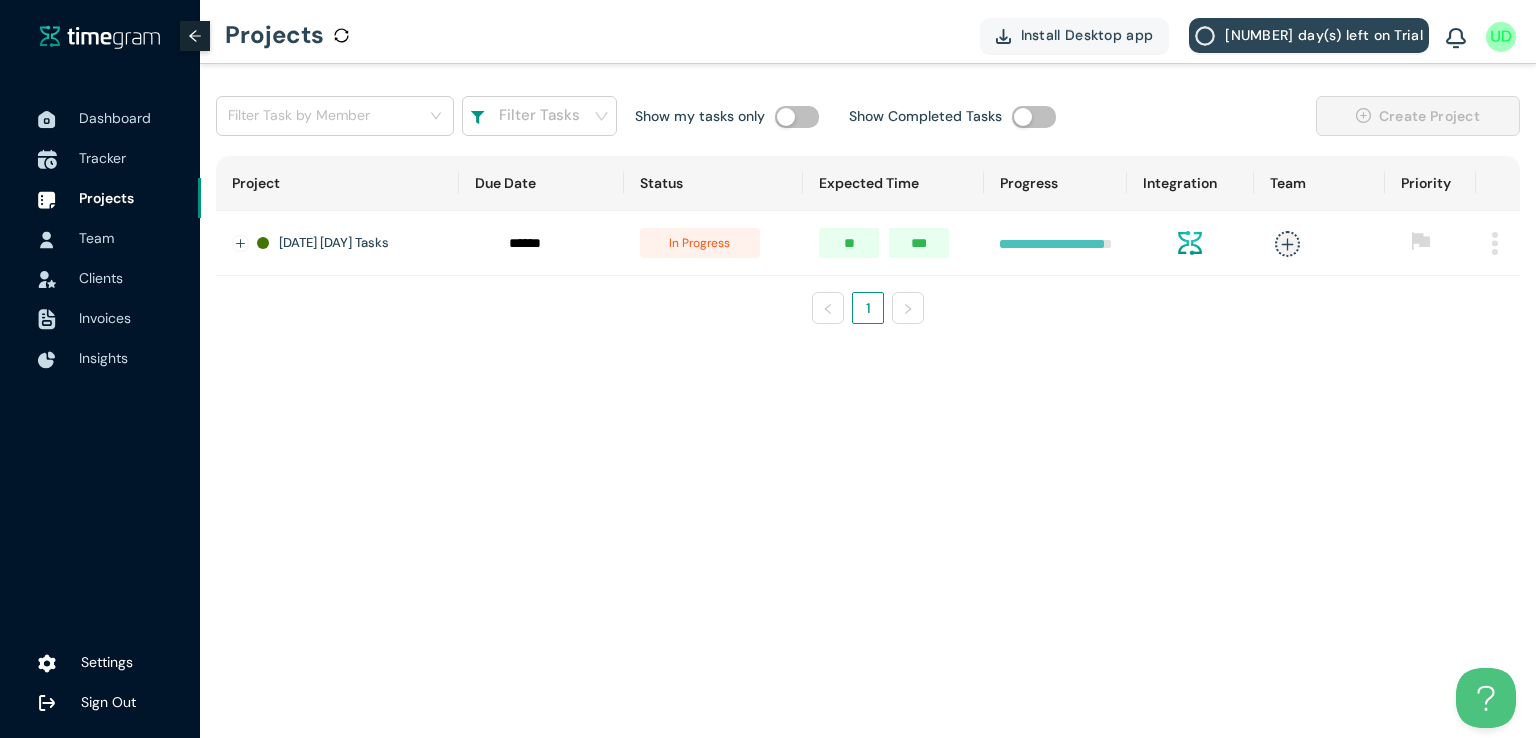 click on "Tracker" at bounding box center (102, 158) 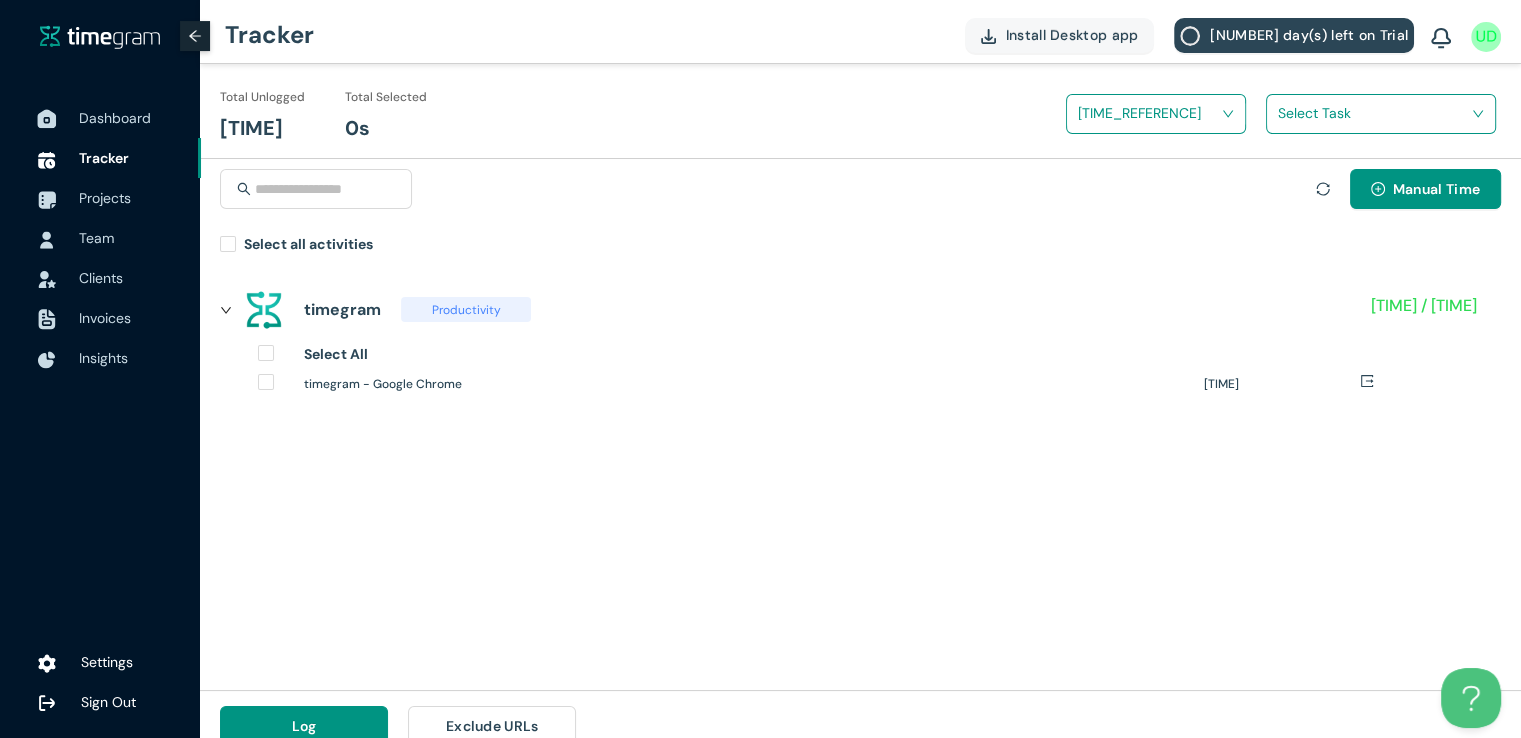 click on "Dashboard" at bounding box center [132, 118] 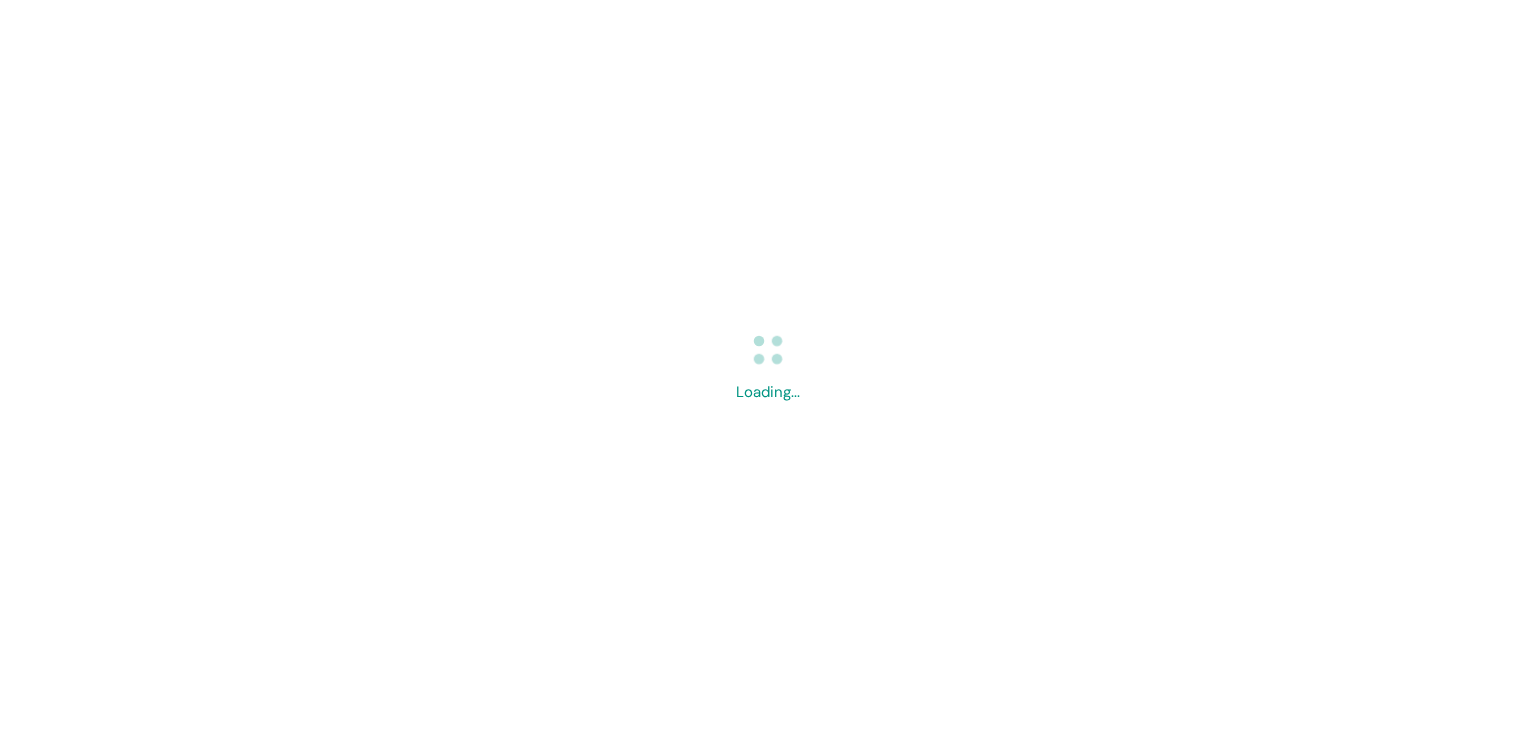 scroll, scrollTop: 0, scrollLeft: 0, axis: both 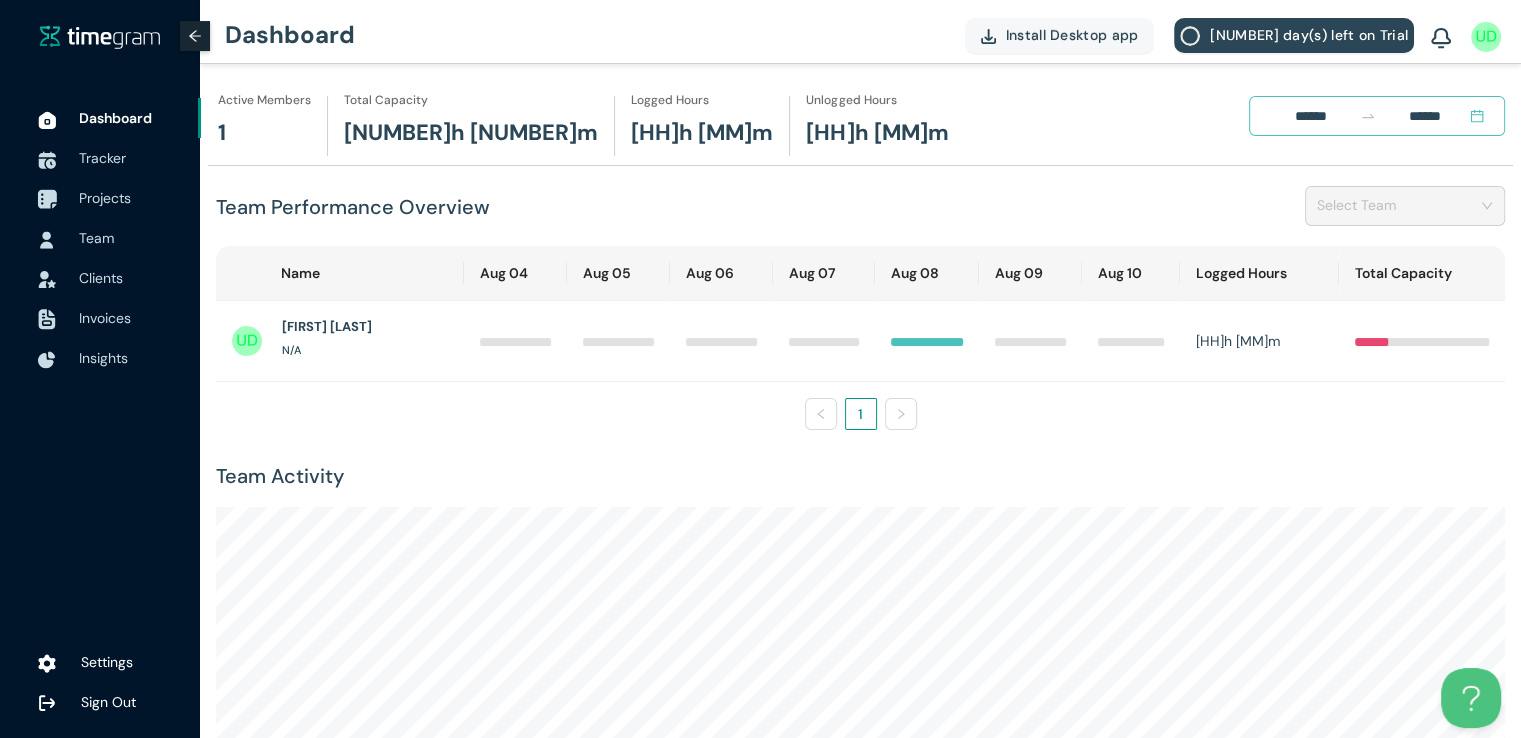 click on "Projects" at bounding box center (105, 198) 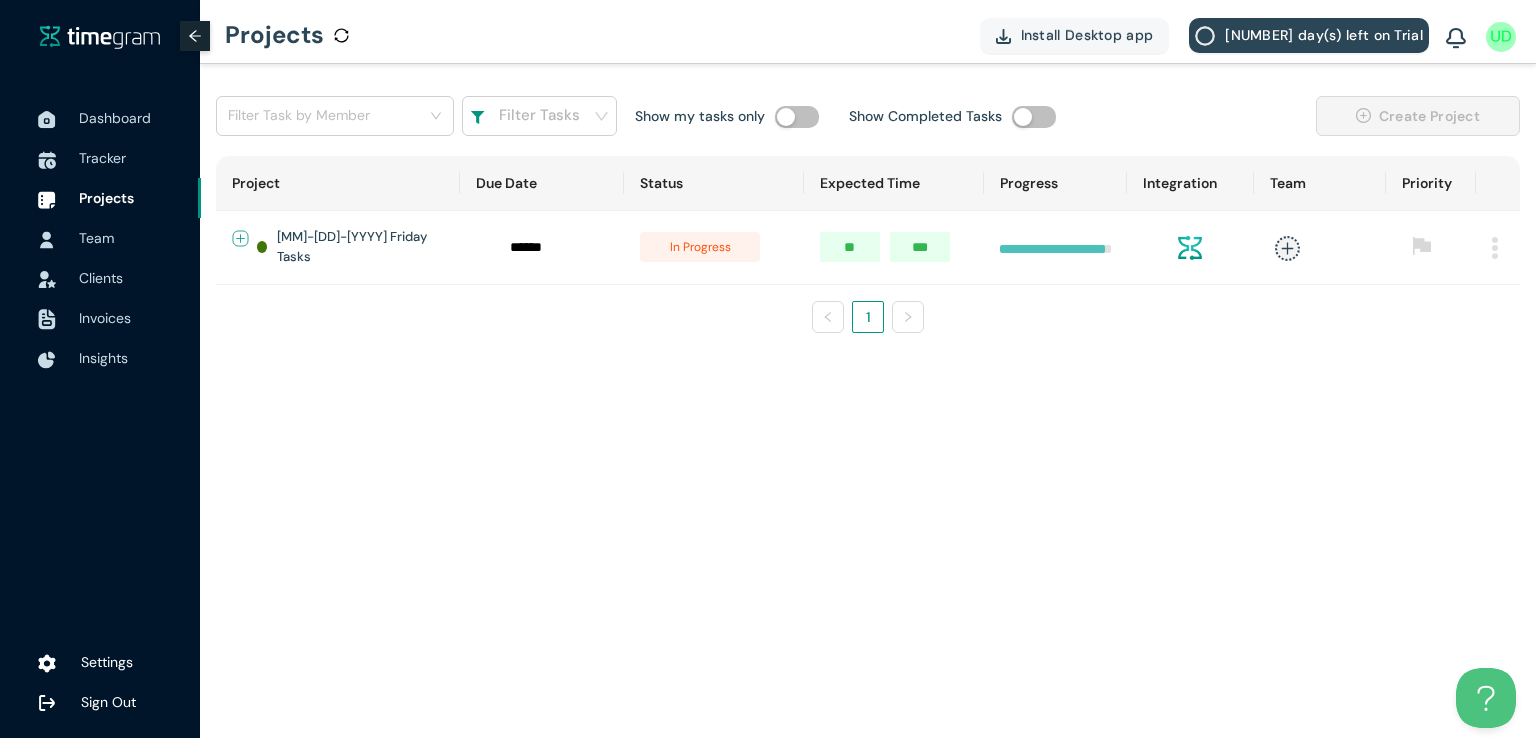 click at bounding box center [241, 238] 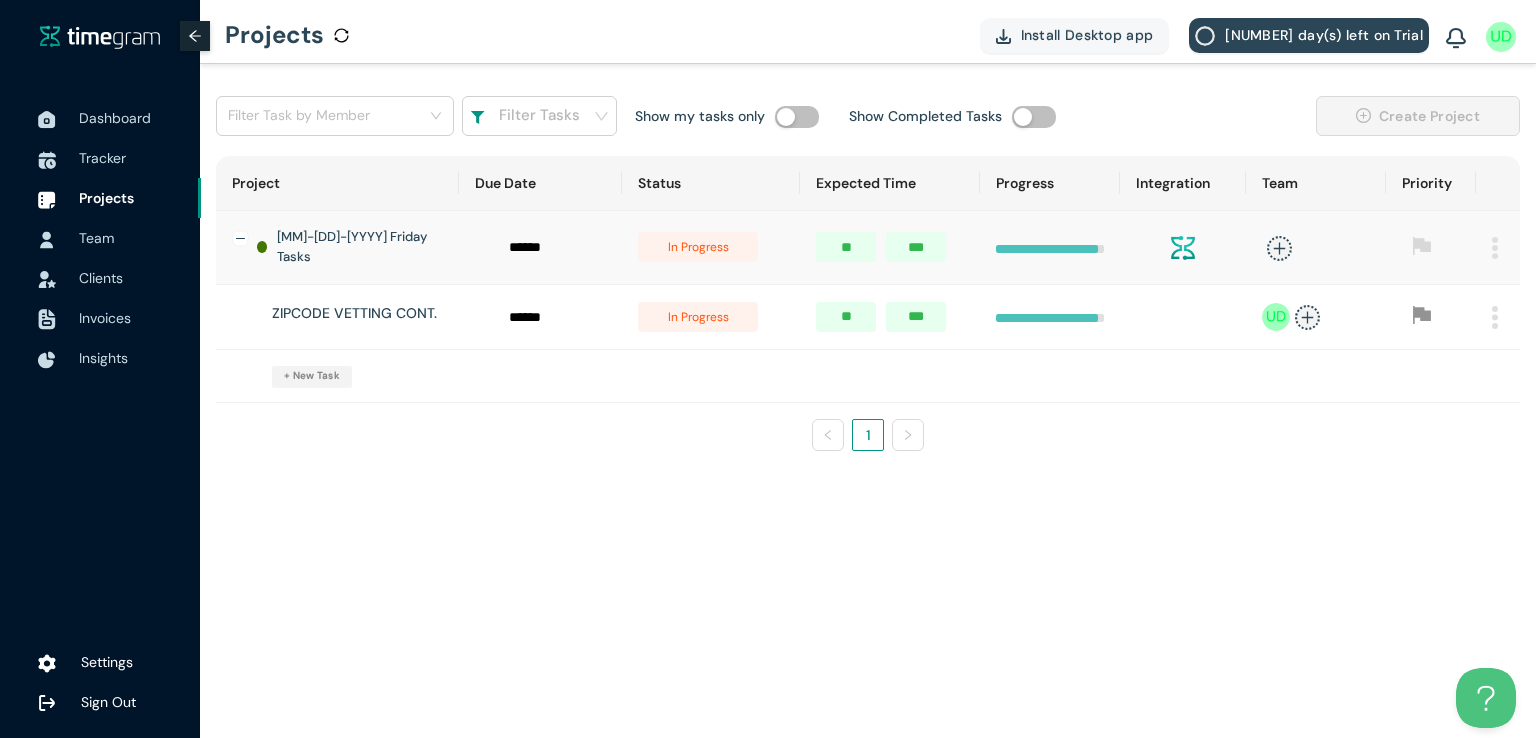 click on "in progress" at bounding box center (698, 317) 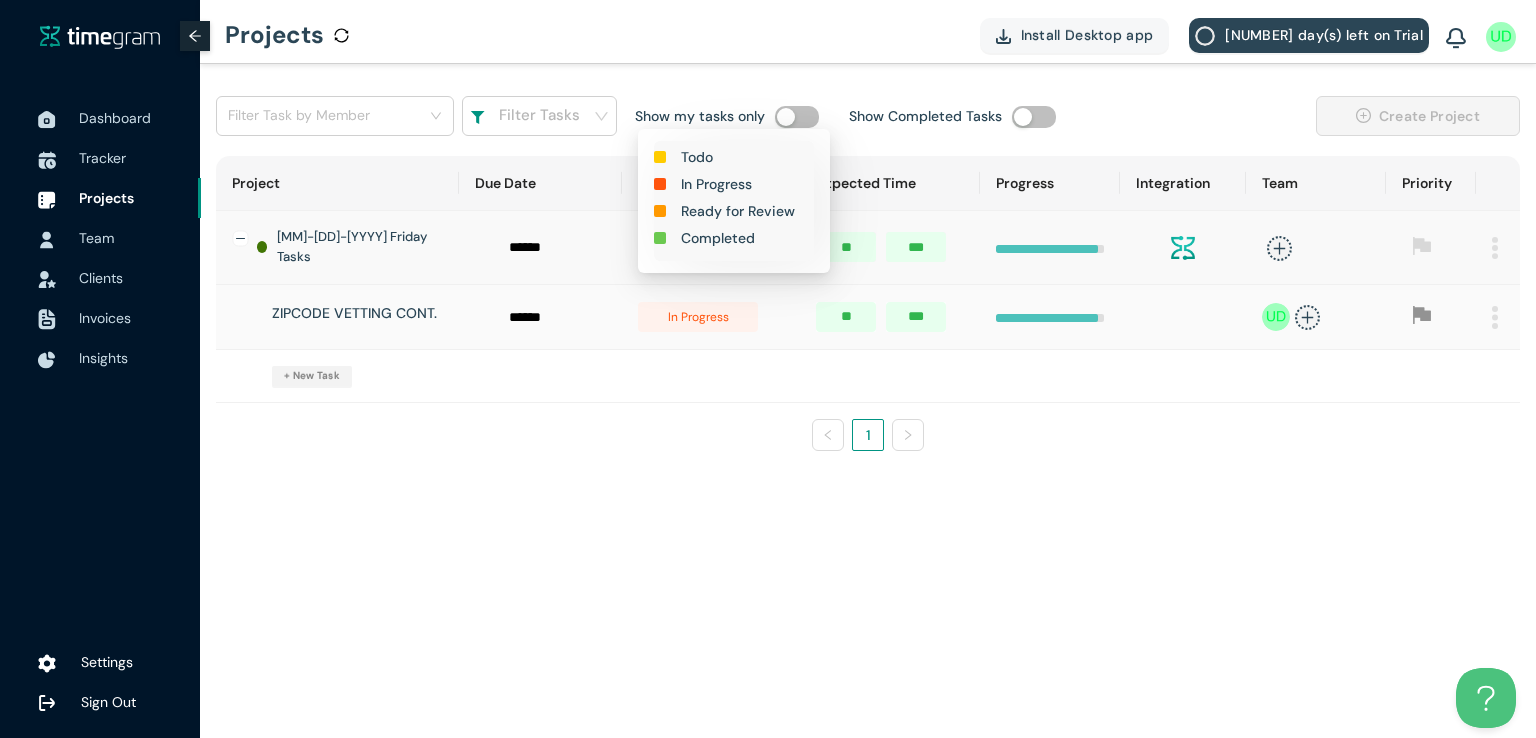 click on "Completed" at bounding box center (718, 238) 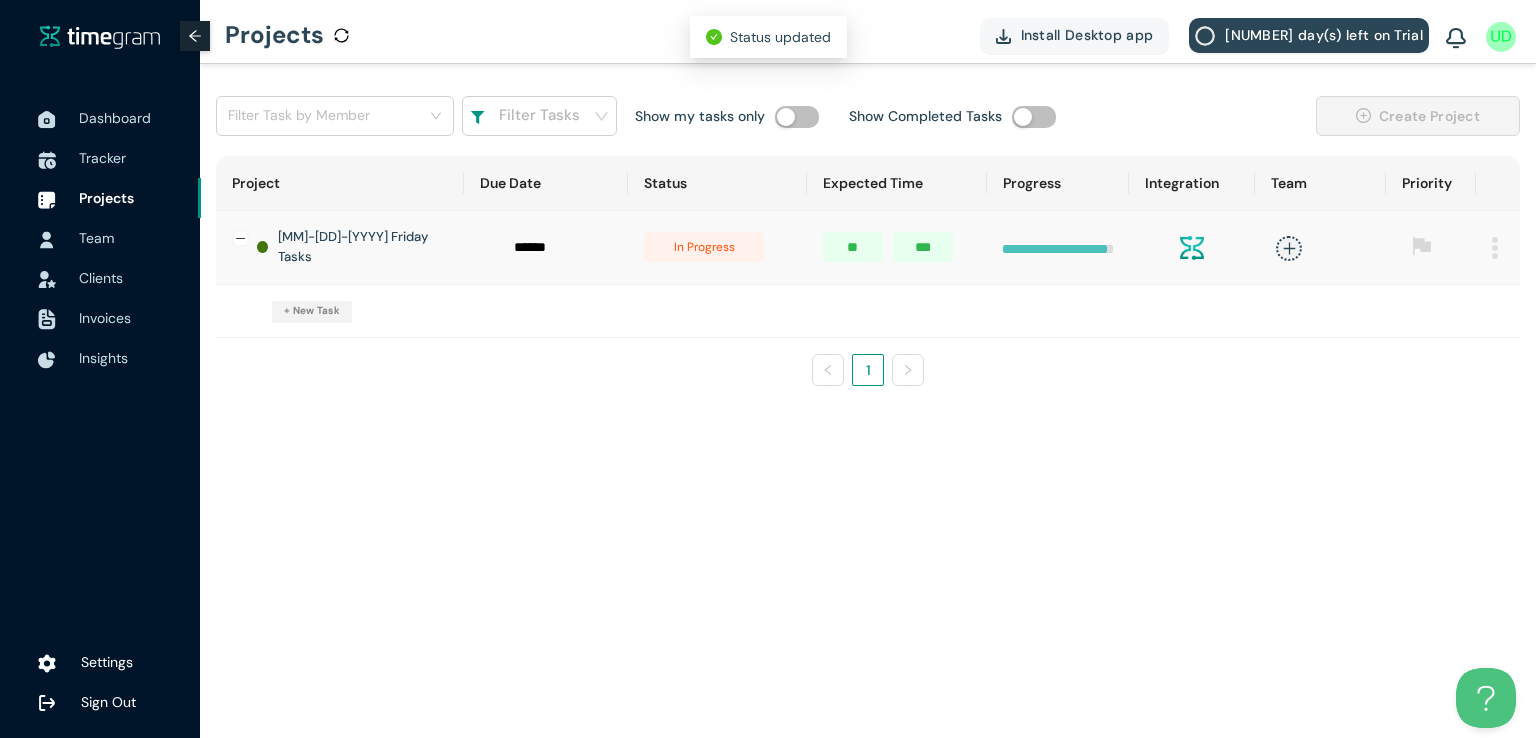 click on "in progress" at bounding box center (704, 247) 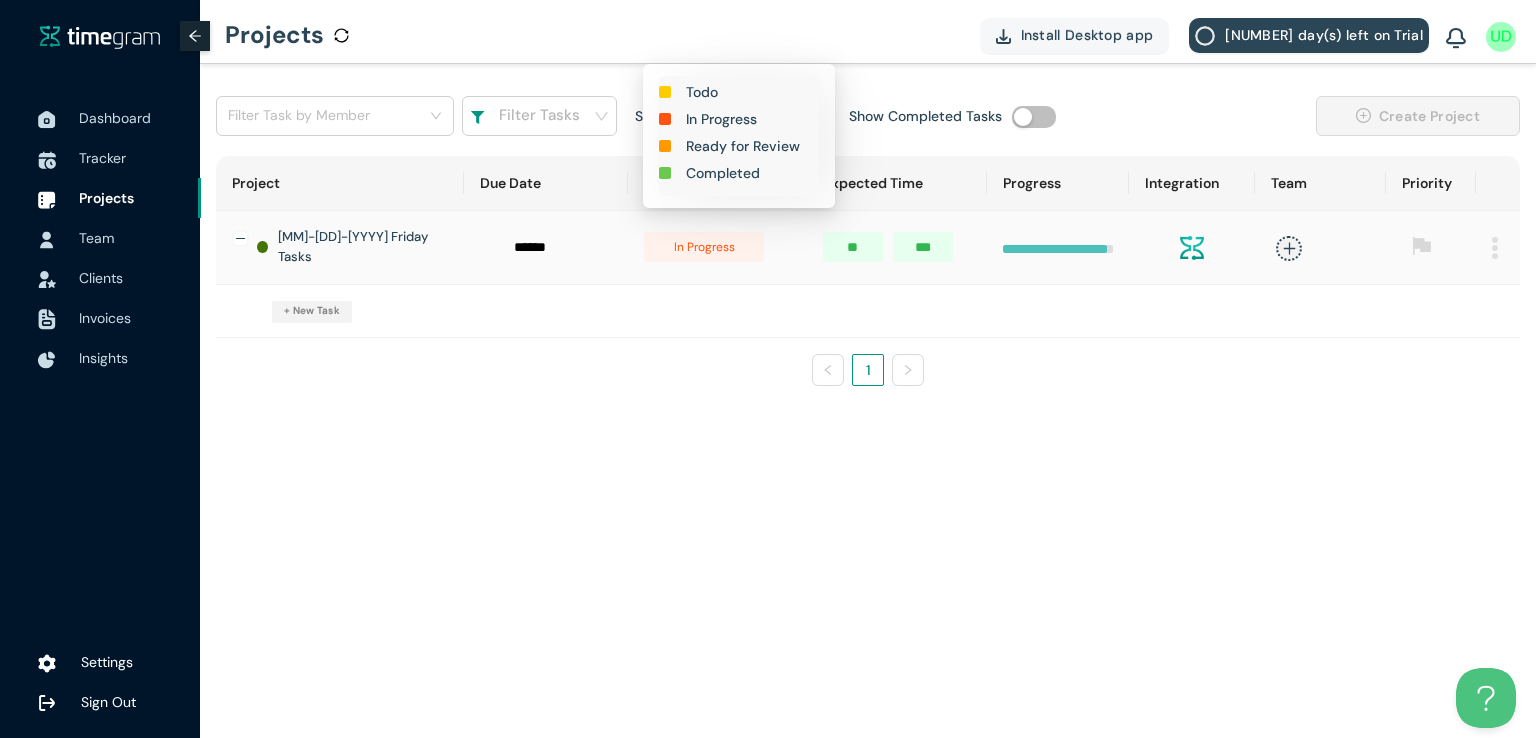 click on "Completed" at bounding box center (723, 173) 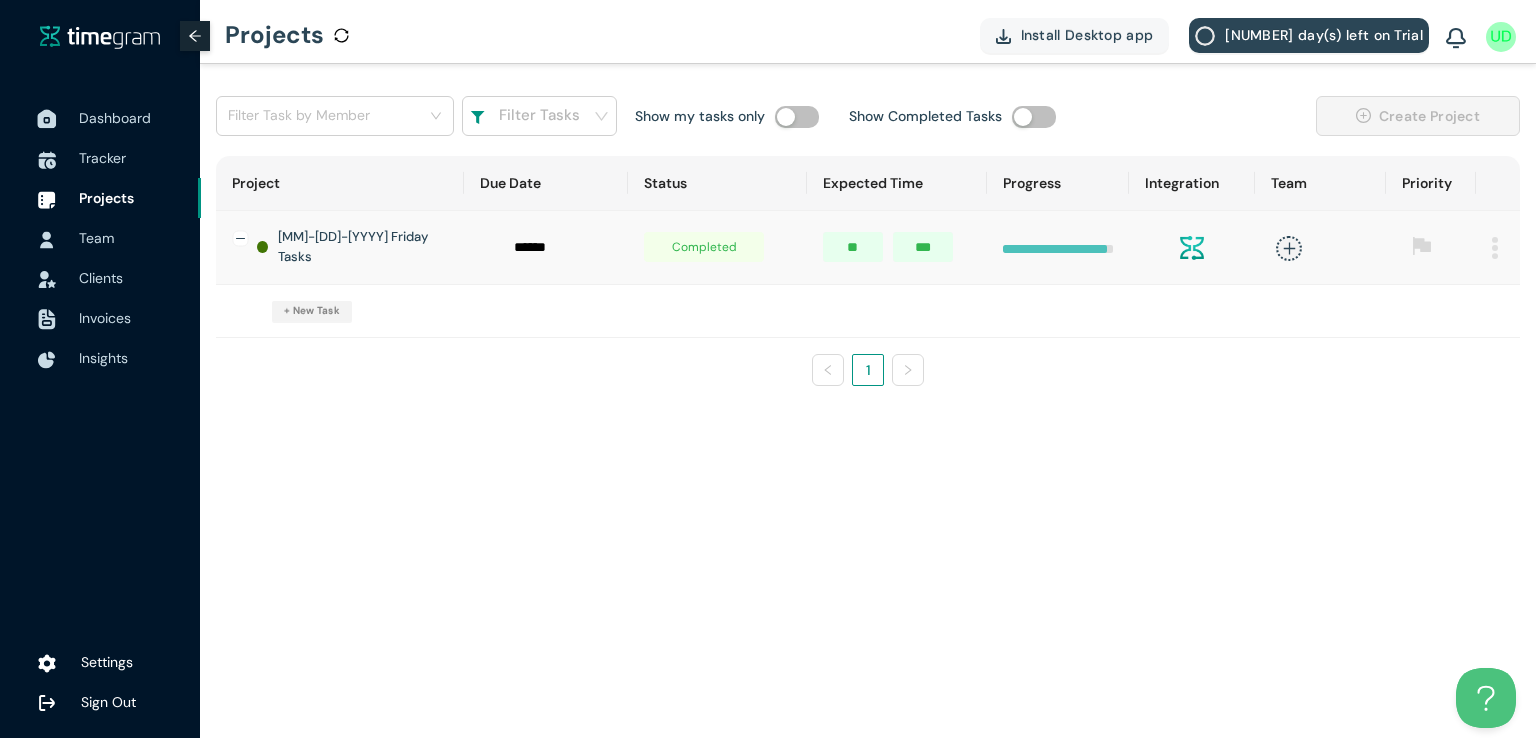click on "Dashboard" at bounding box center [115, 118] 